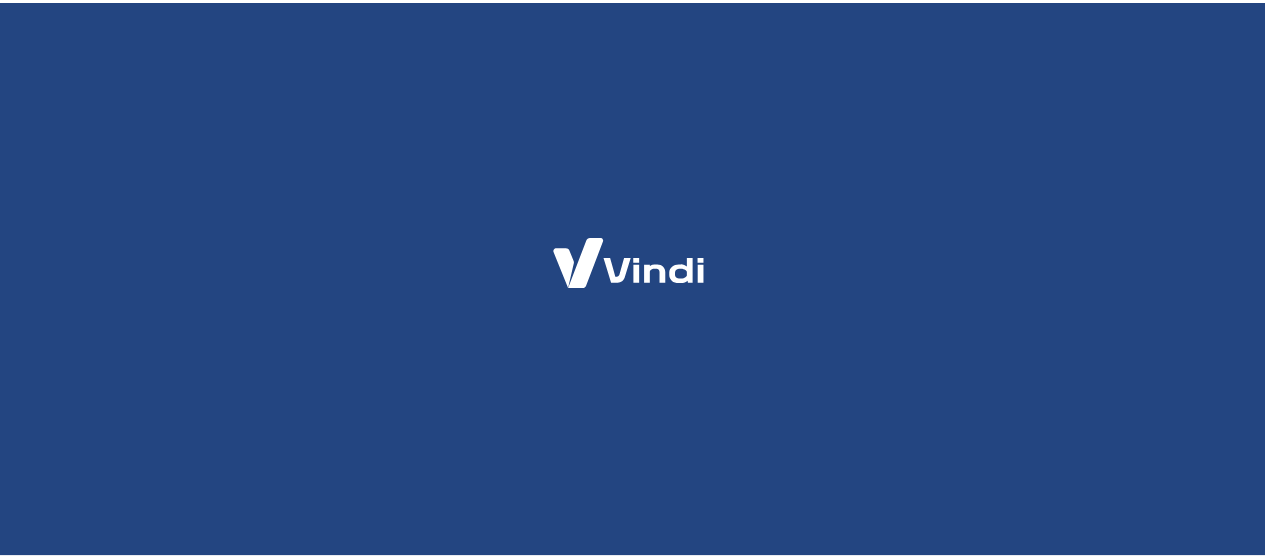 scroll, scrollTop: 0, scrollLeft: 0, axis: both 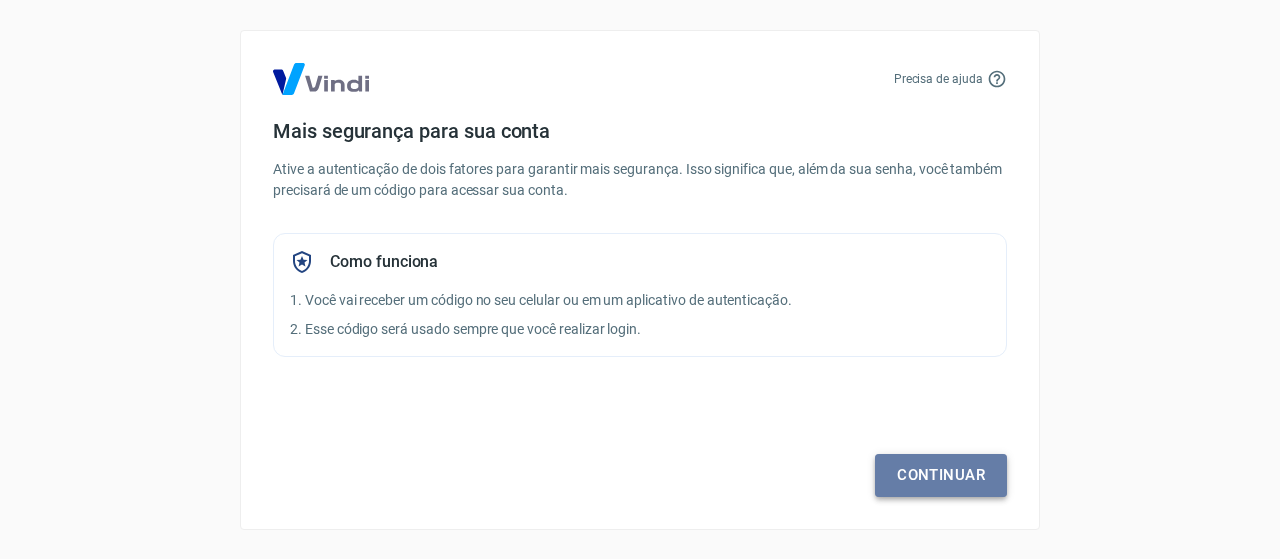 click on "Continuar" at bounding box center (941, 475) 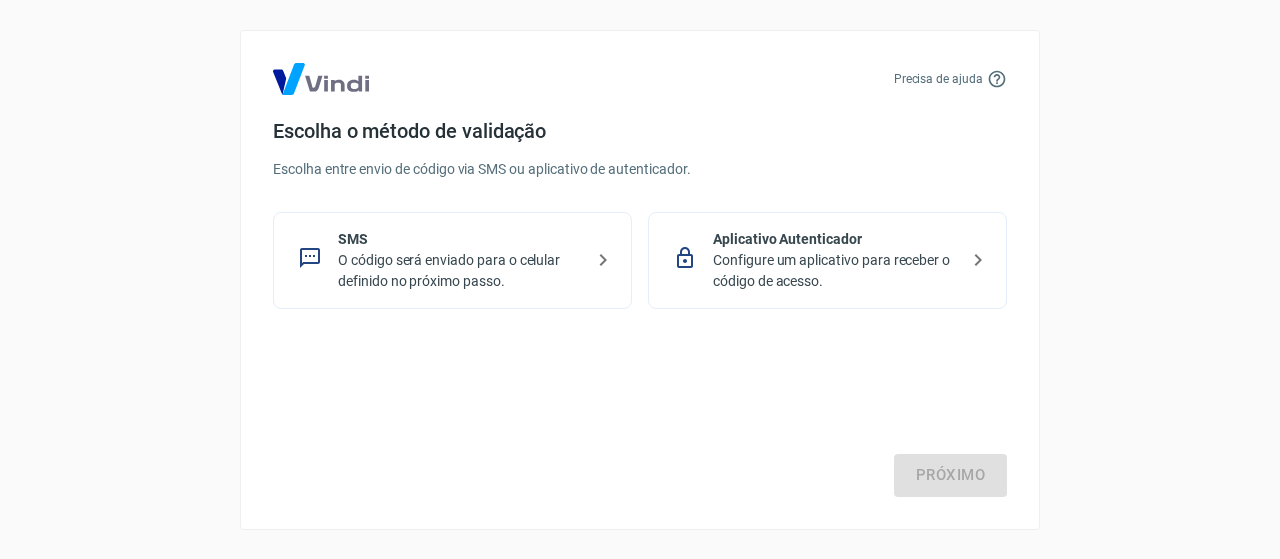 click on "O código será enviado para o celular definido no próximo passo." at bounding box center [460, 271] 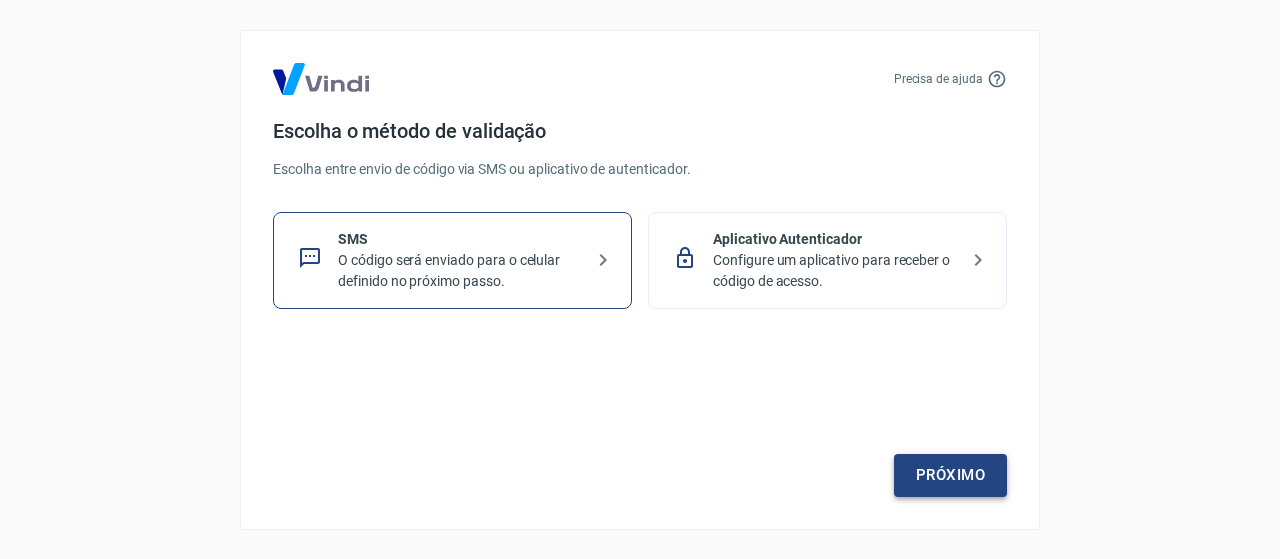 click on "Próximo" at bounding box center [950, 475] 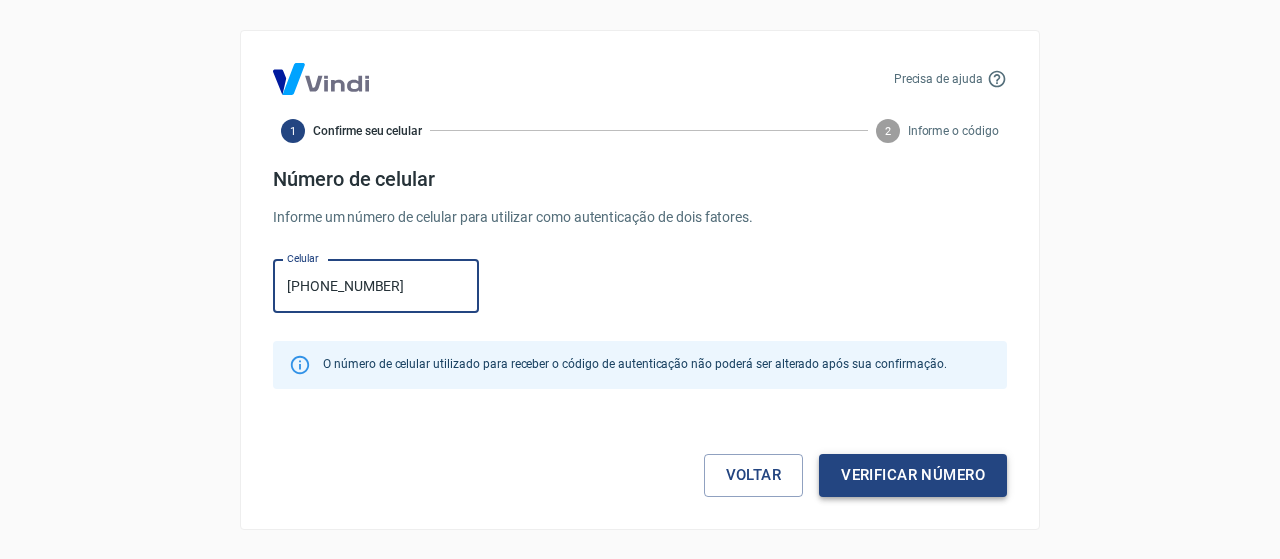 type on "[PHONE_NUMBER]" 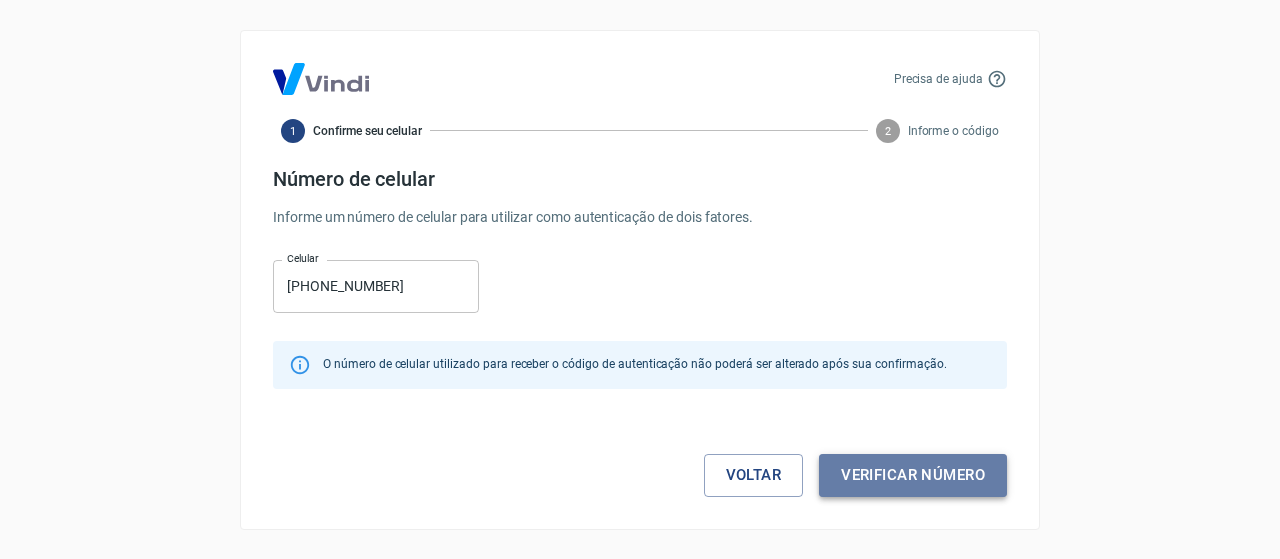 click on "Verificar número" at bounding box center (913, 475) 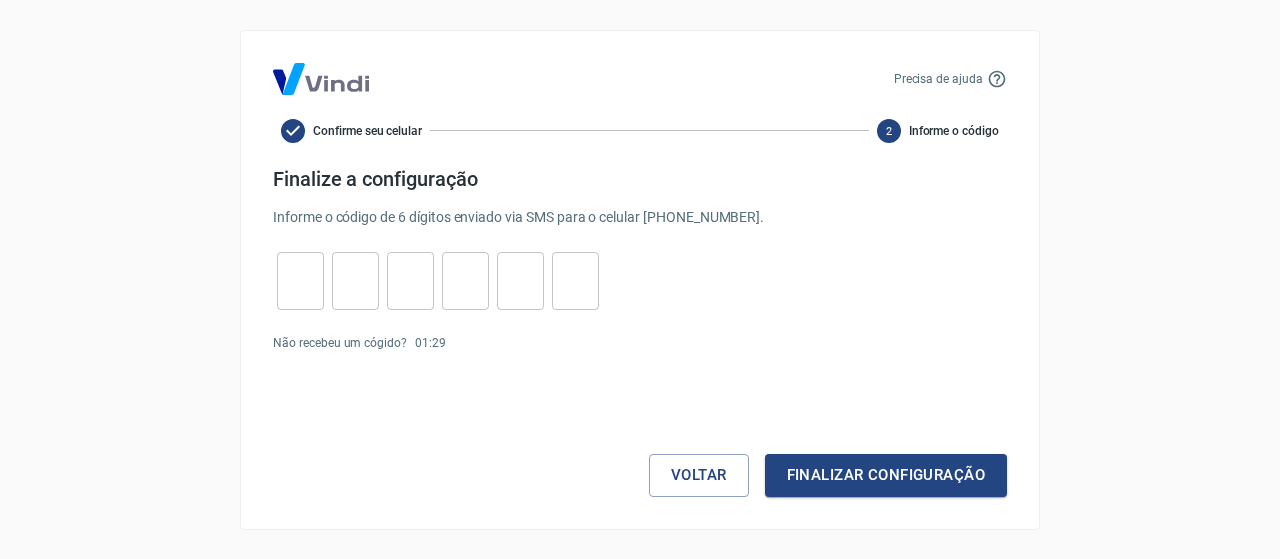 click at bounding box center [300, 280] 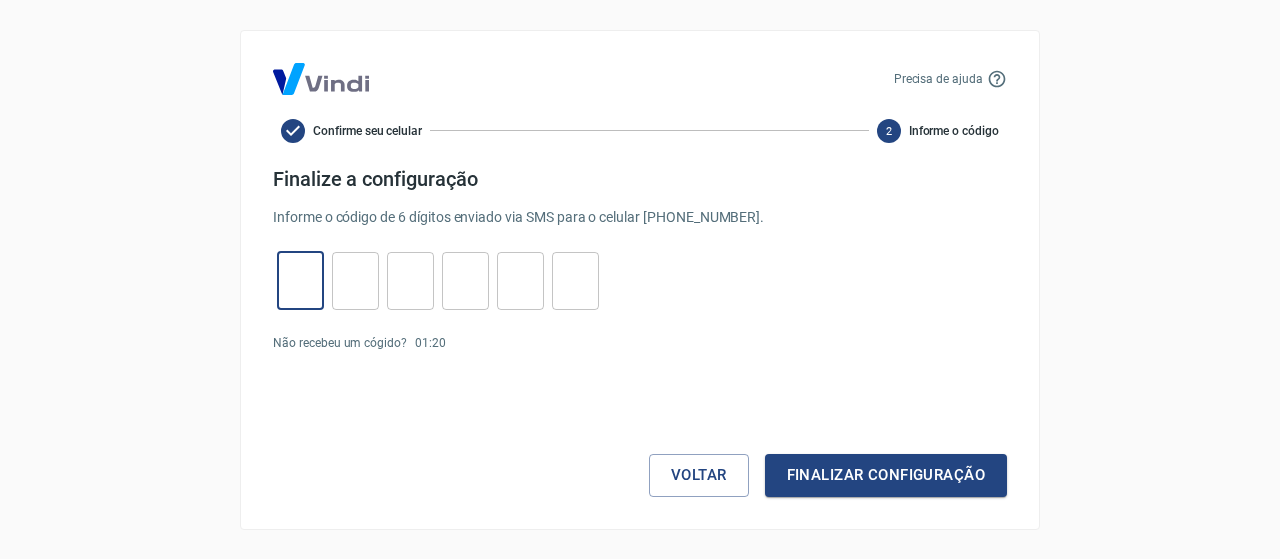 type on "5" 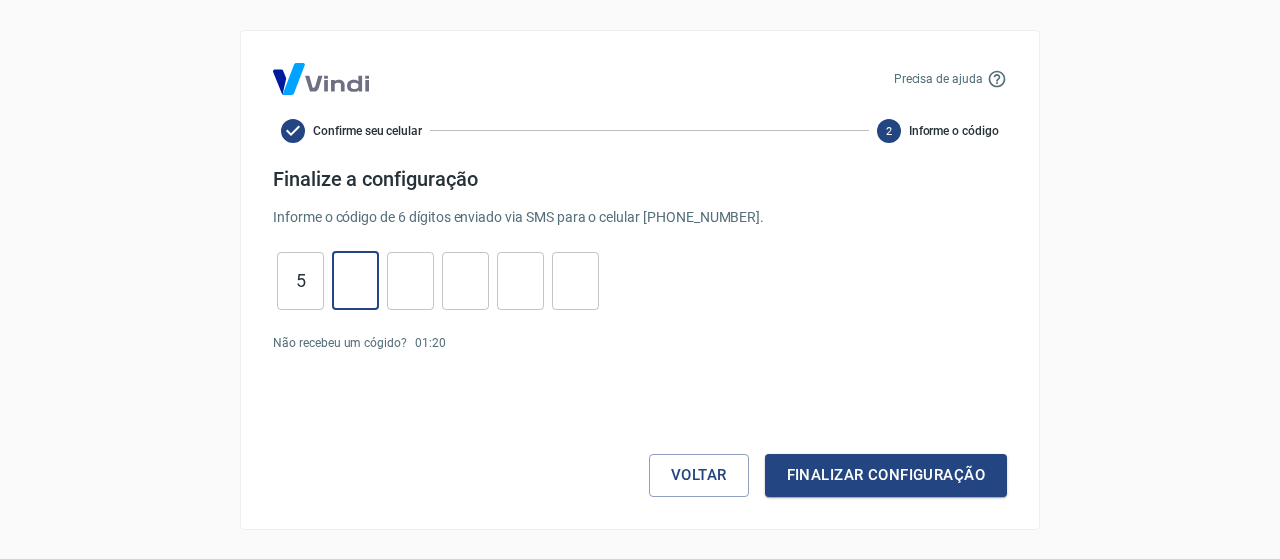 type on "8" 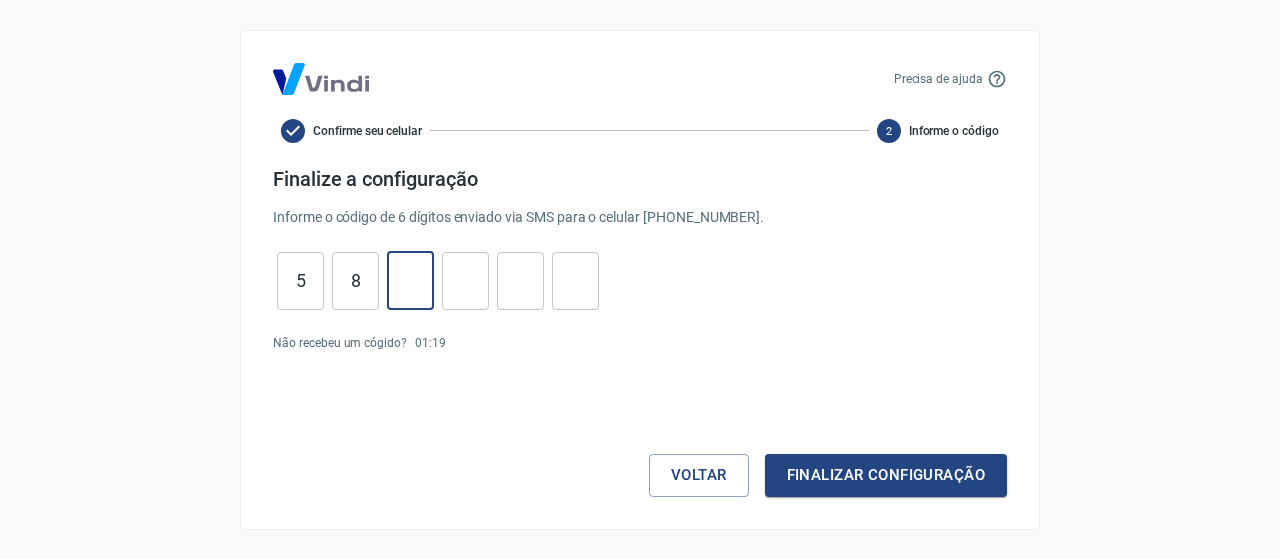 type on "3" 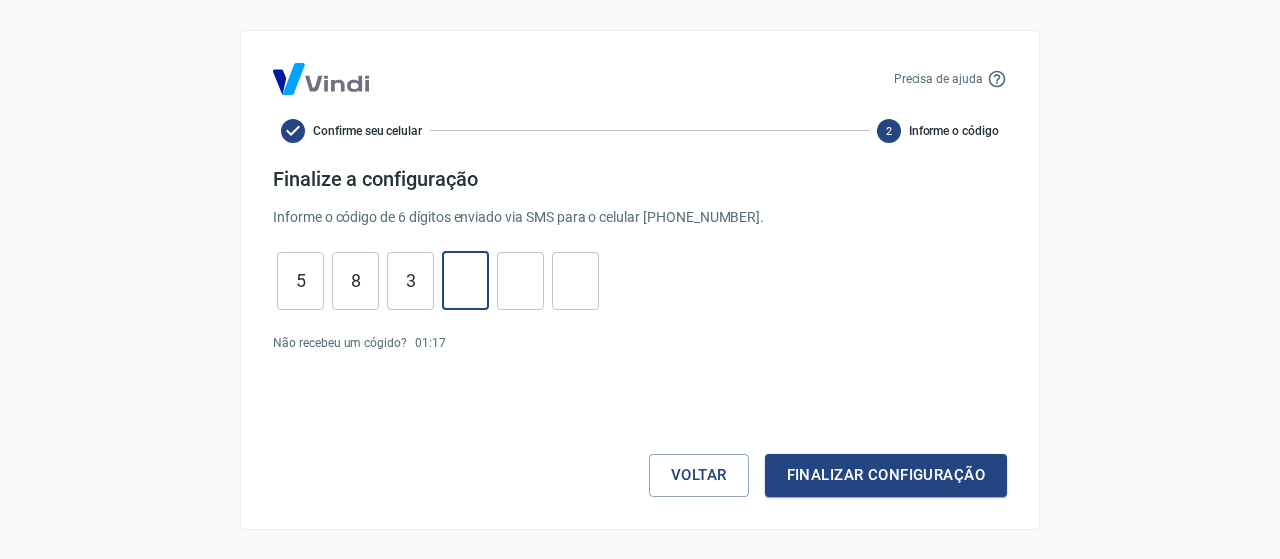 type on "9" 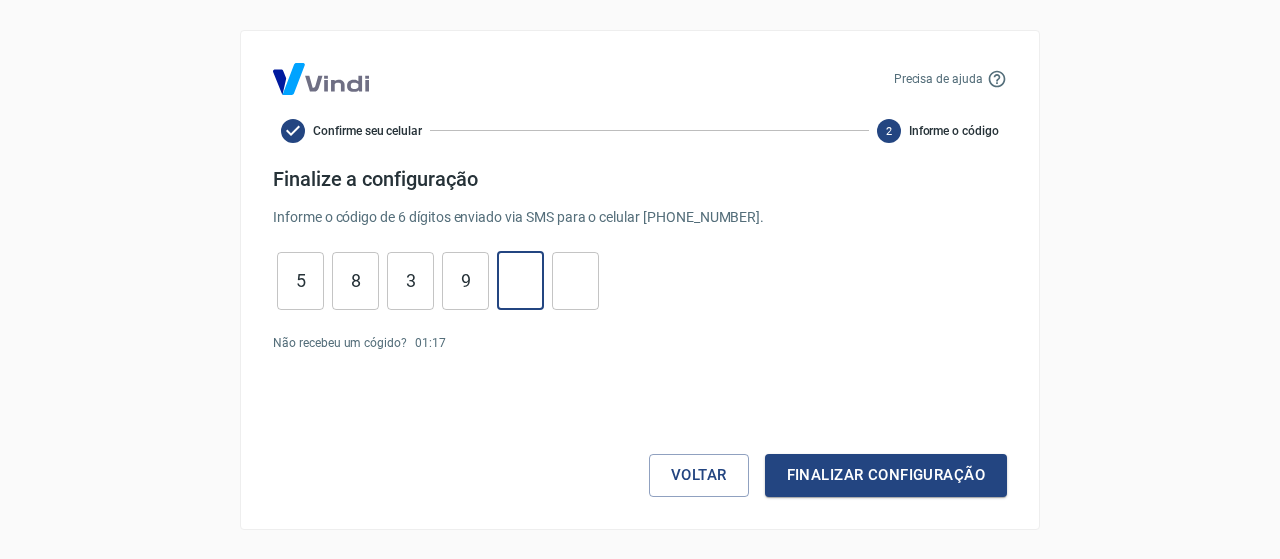 type on "8" 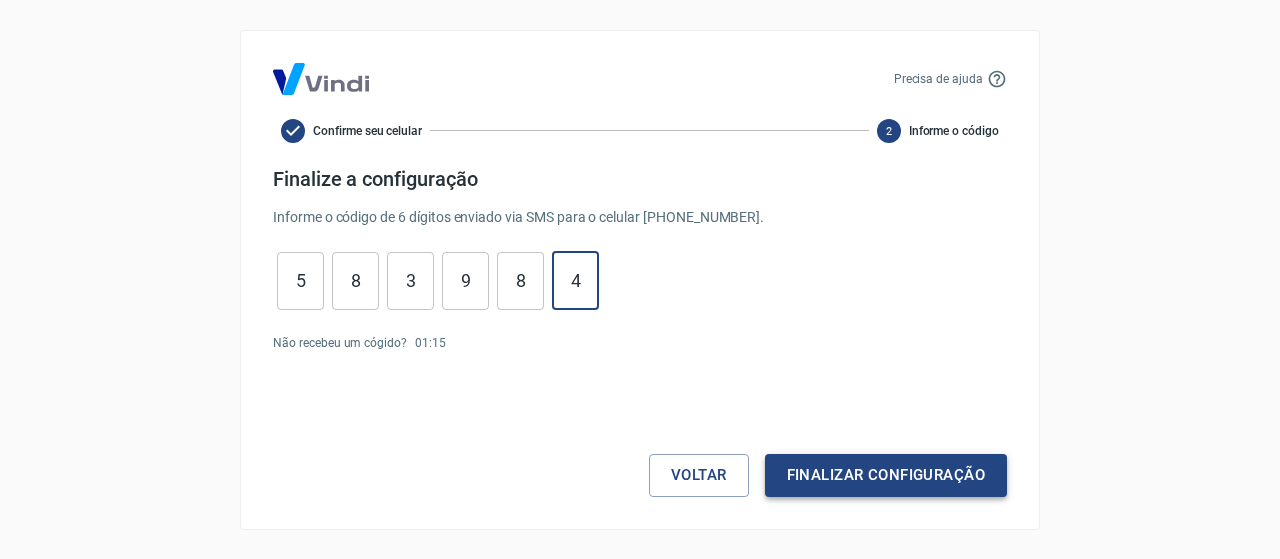 type on "4" 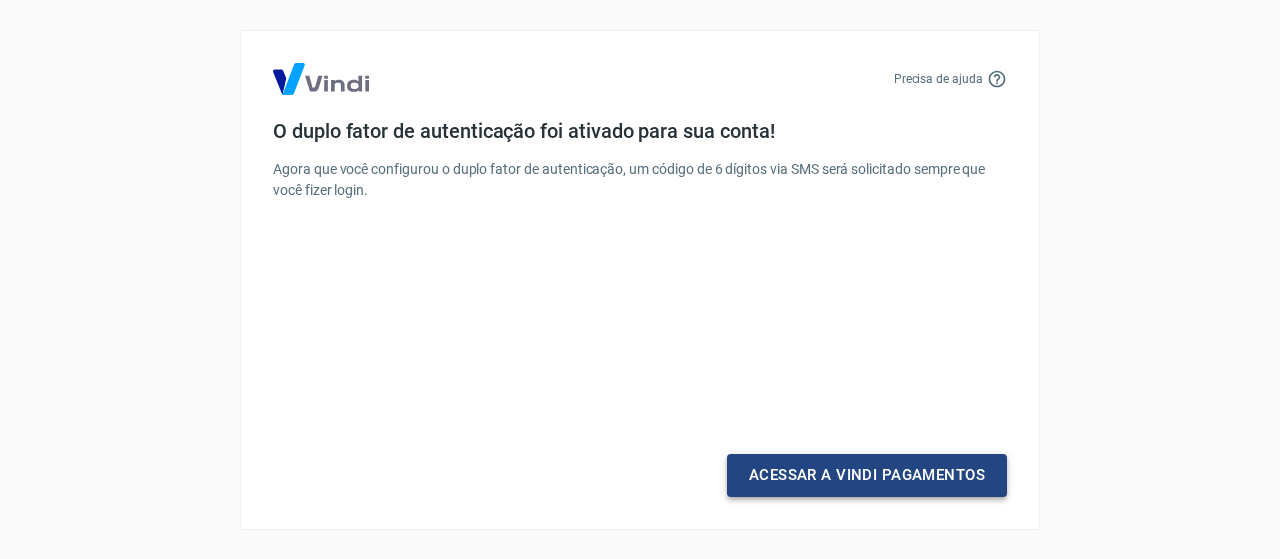click on "Acessar a Vindi Pagamentos" at bounding box center [867, 475] 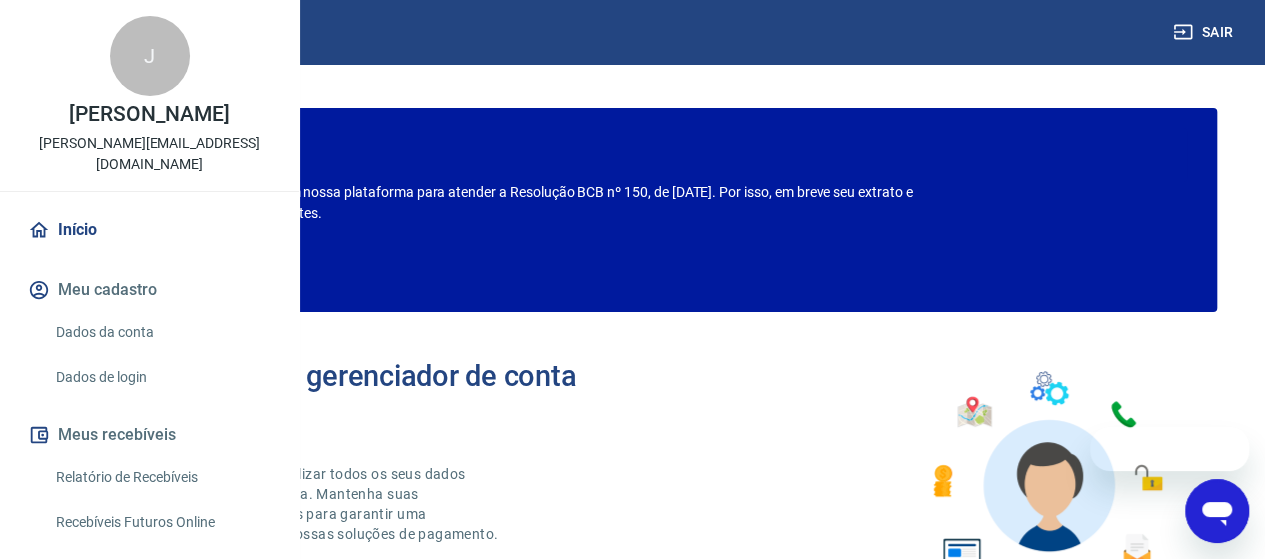 scroll, scrollTop: 0, scrollLeft: 0, axis: both 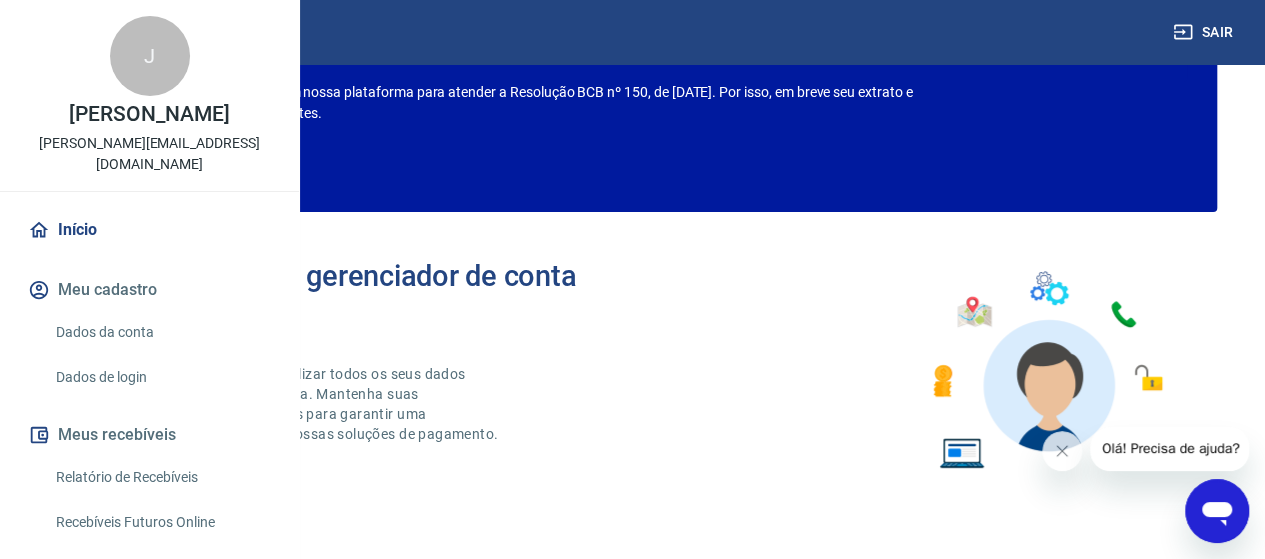 click on "Dados da conta" at bounding box center [161, 332] 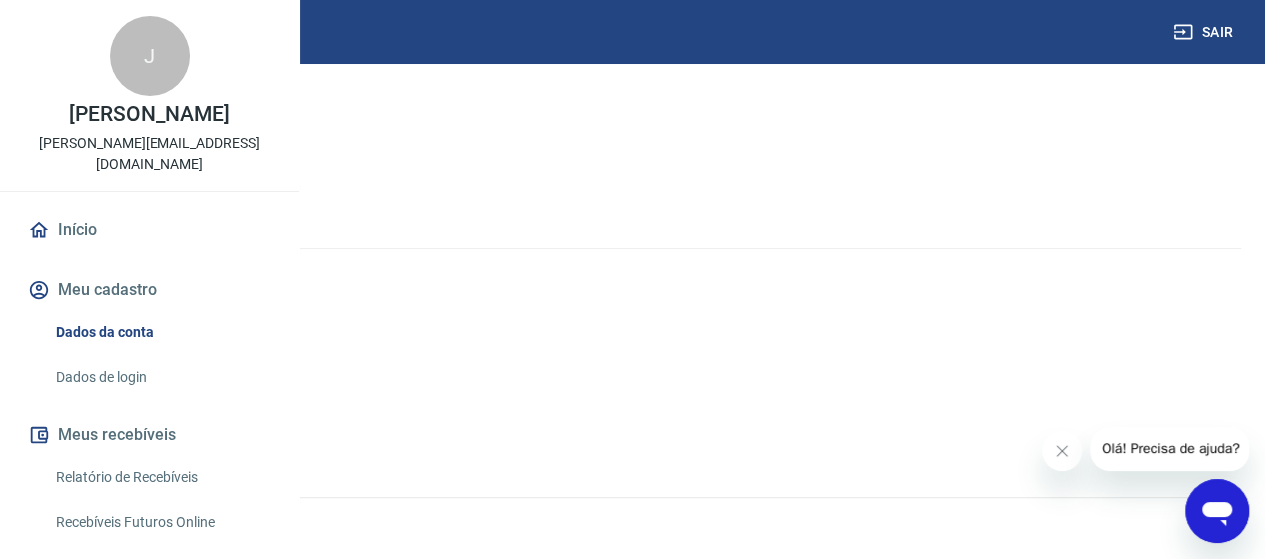 scroll, scrollTop: 0, scrollLeft: 0, axis: both 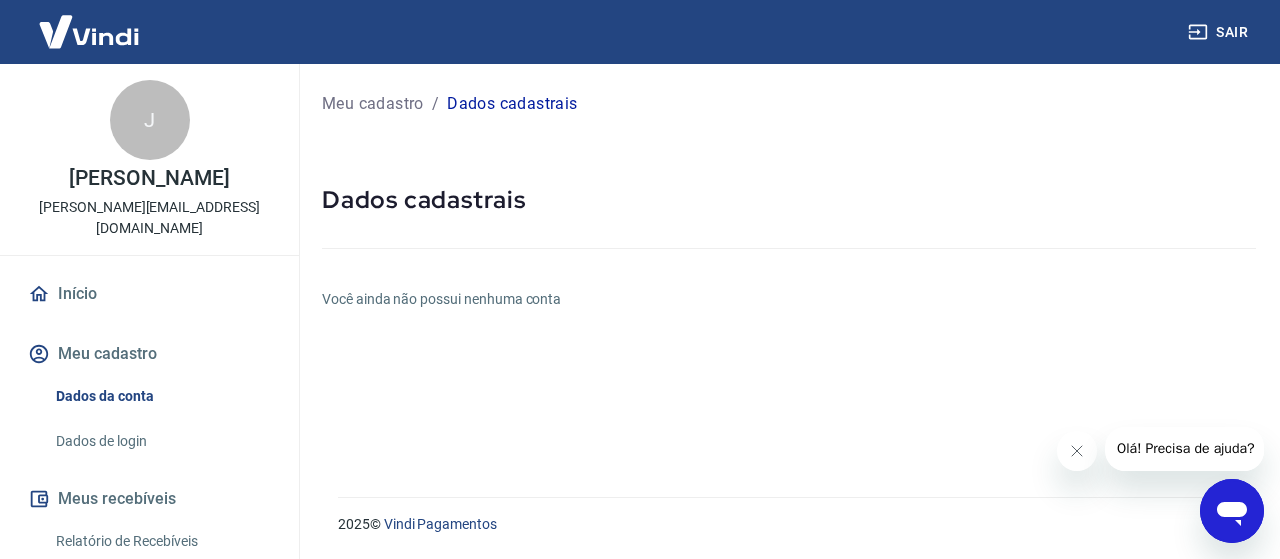 click on "Início" at bounding box center (149, 294) 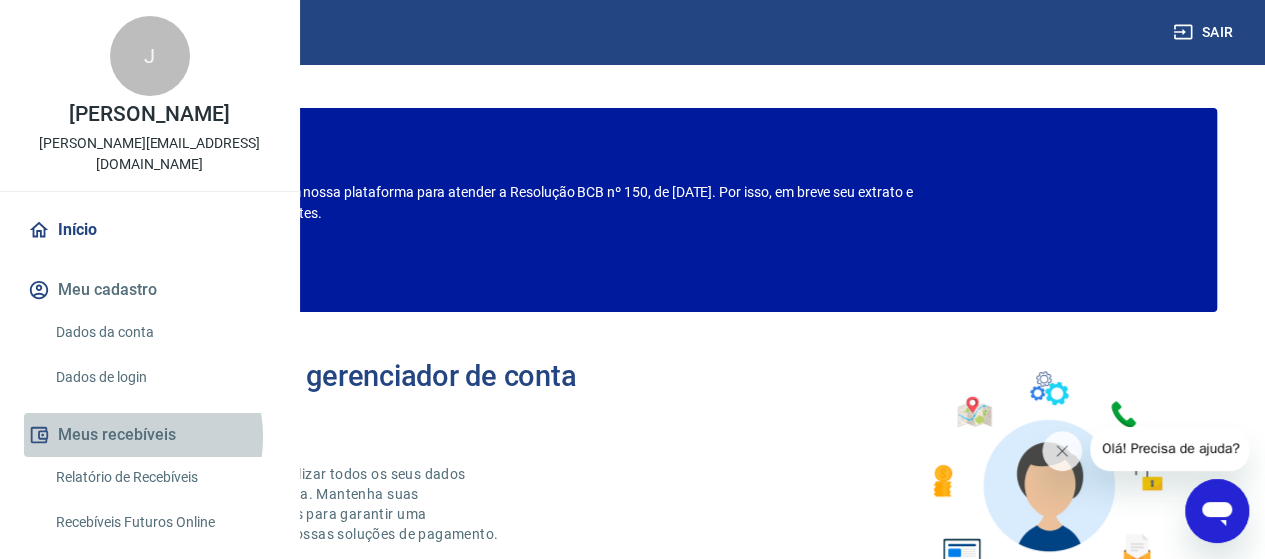 click on "Meus recebíveis" at bounding box center (149, 435) 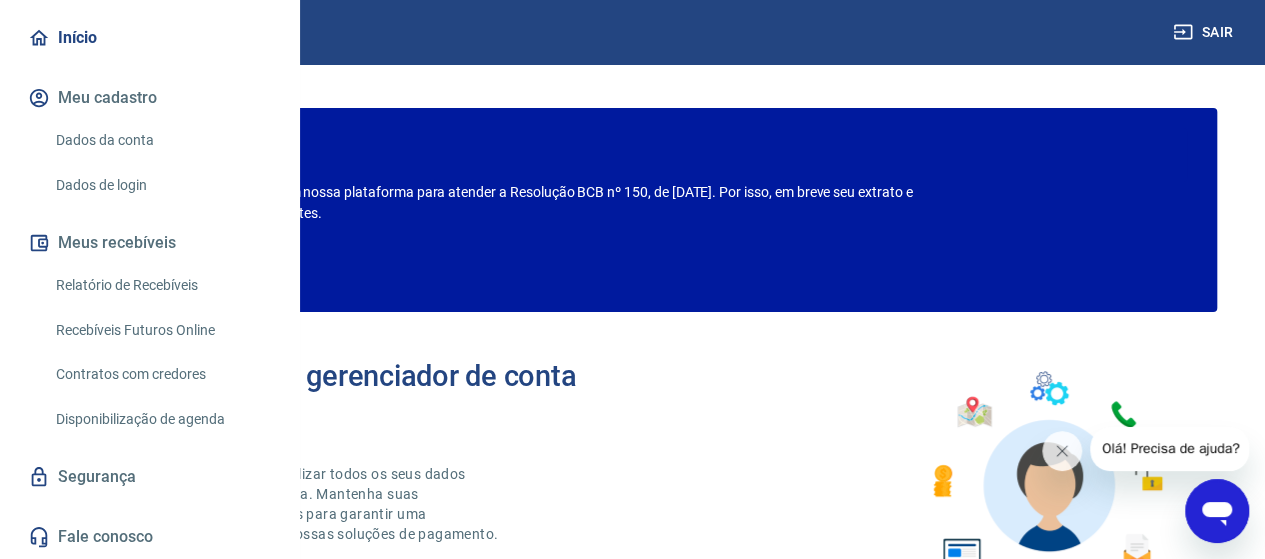 scroll, scrollTop: 234, scrollLeft: 0, axis: vertical 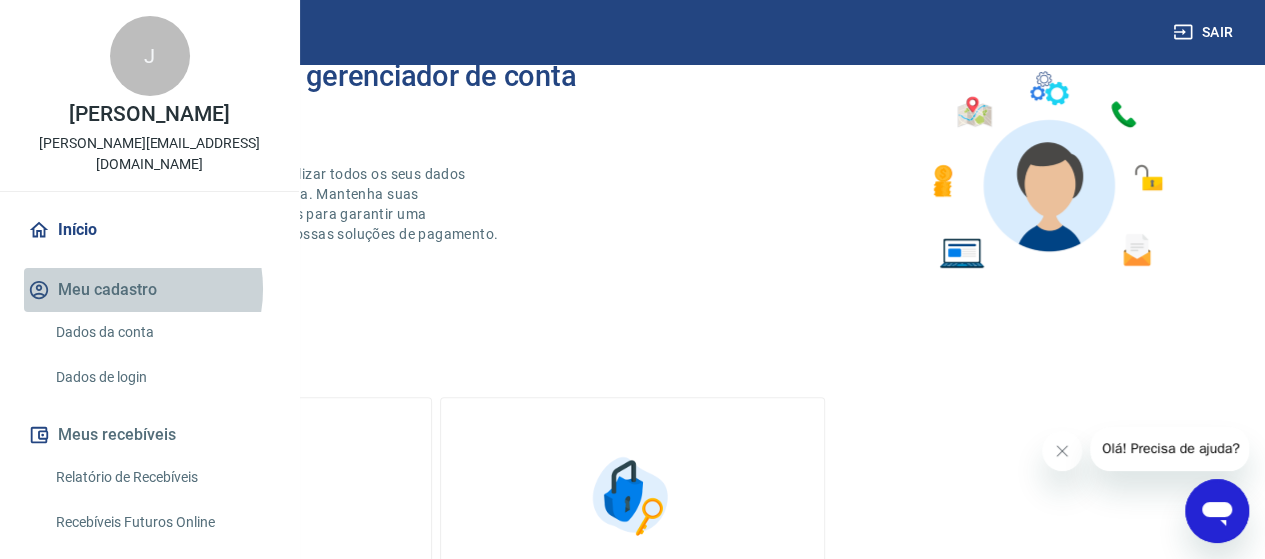 click on "Meu cadastro" at bounding box center (149, 290) 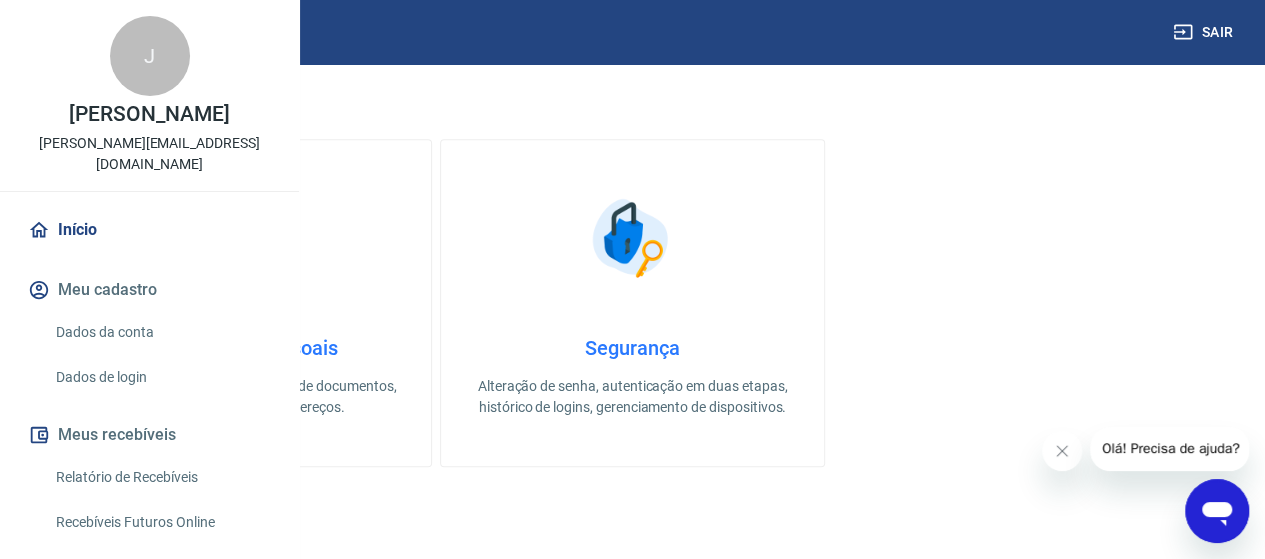 scroll, scrollTop: 600, scrollLeft: 0, axis: vertical 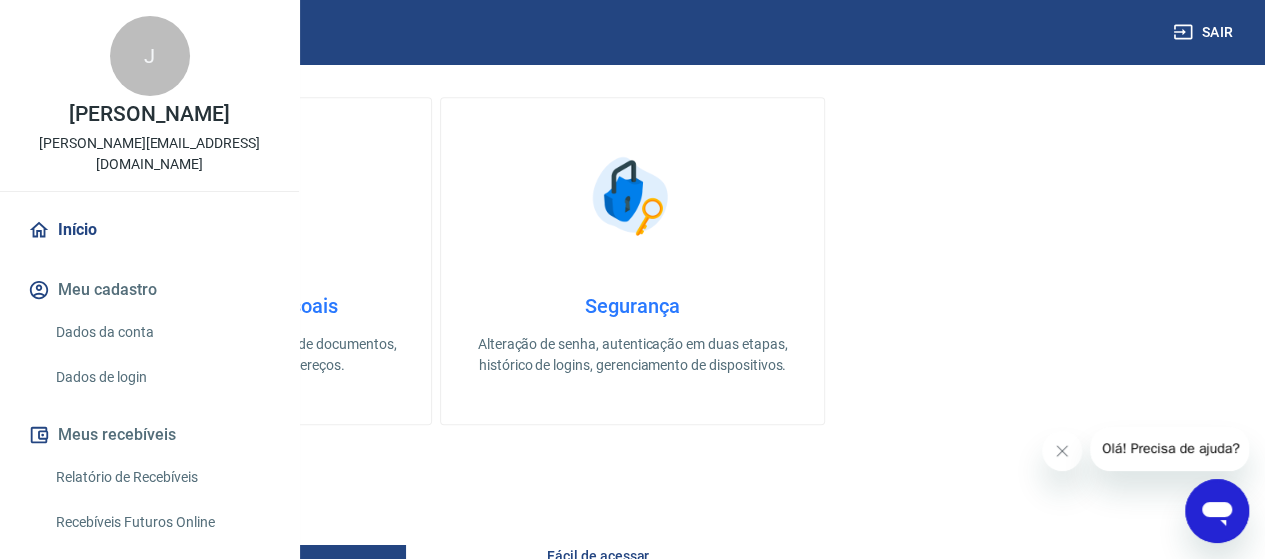 click on "Gestão de dados cadastrais, envio de documentos, alteração de telefone e endereços." at bounding box center [240, 355] 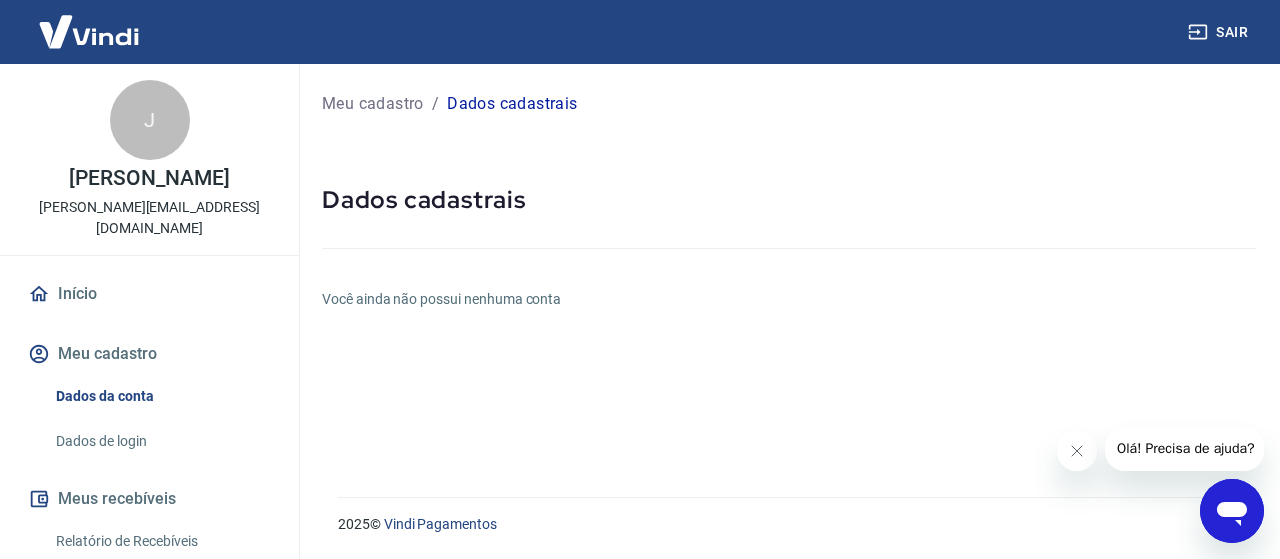 click on "Início" at bounding box center [149, 294] 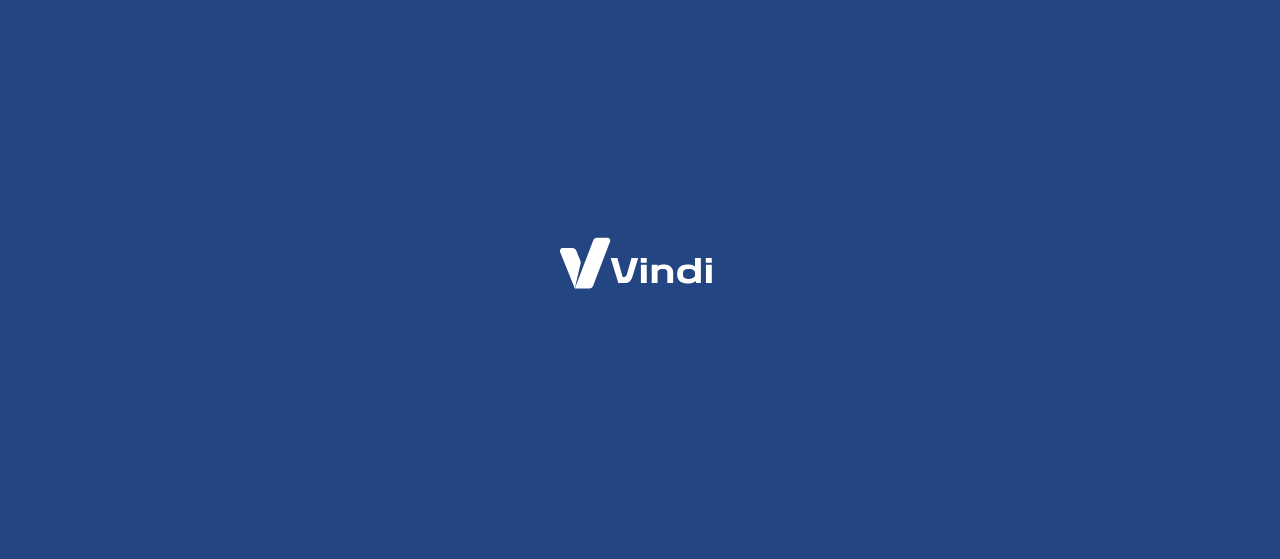 scroll, scrollTop: 0, scrollLeft: 0, axis: both 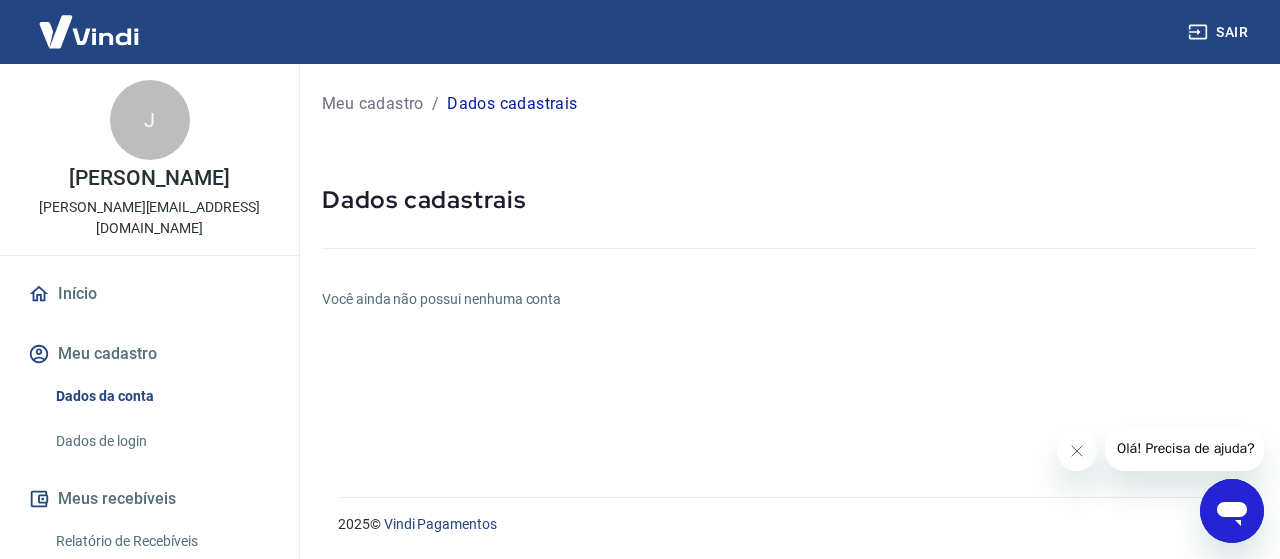 click on "Meu cadastro" at bounding box center (149, 354) 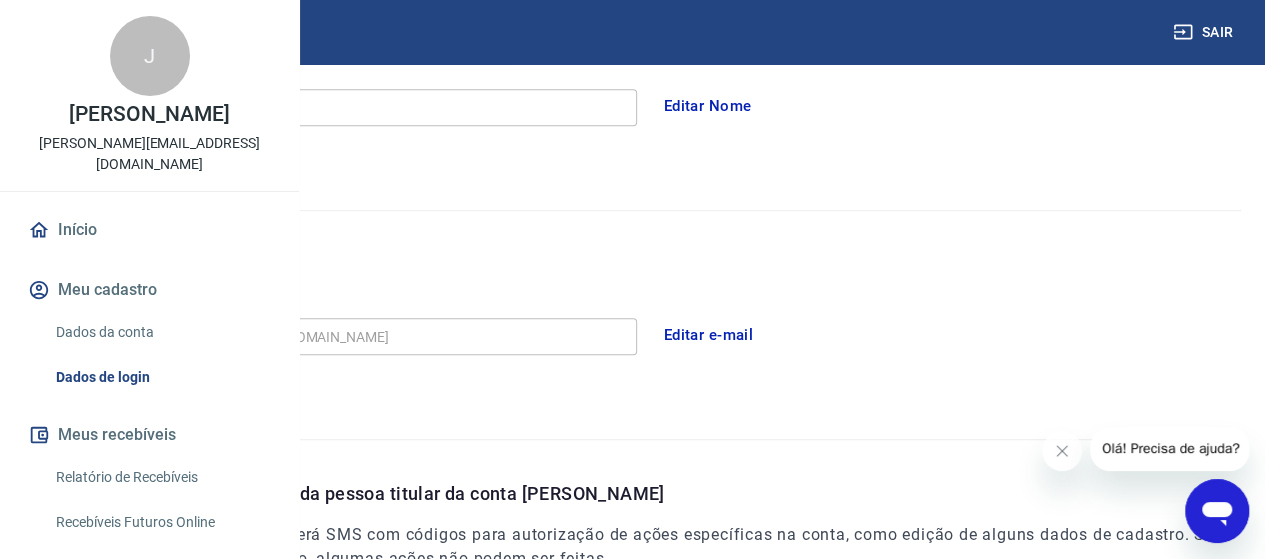 scroll, scrollTop: 400, scrollLeft: 0, axis: vertical 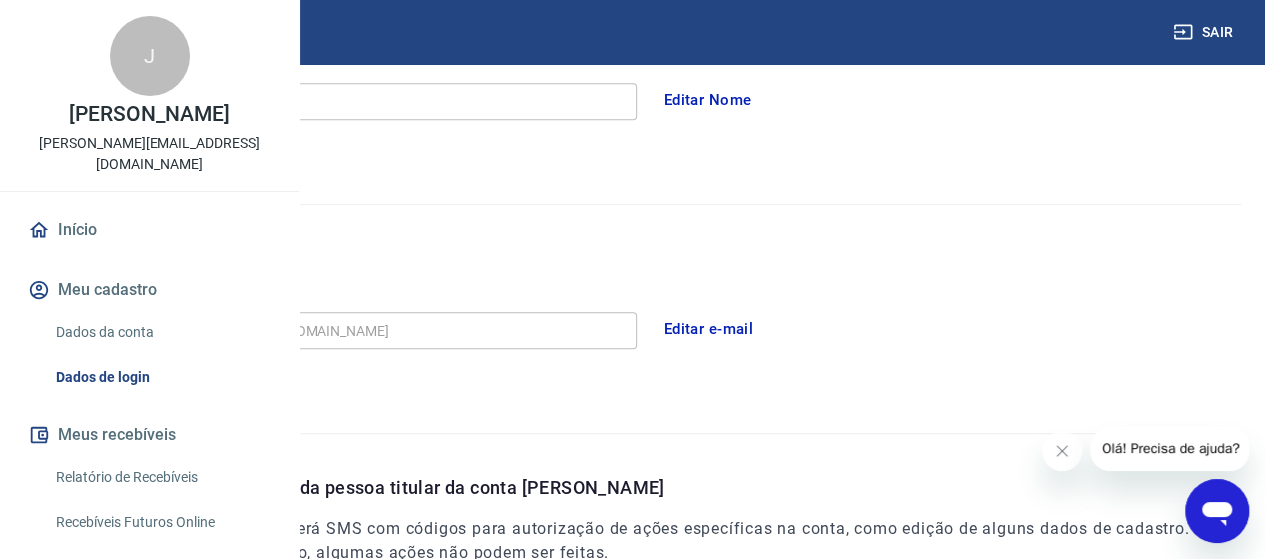 click on "Editar e-mail" at bounding box center (709, 329) 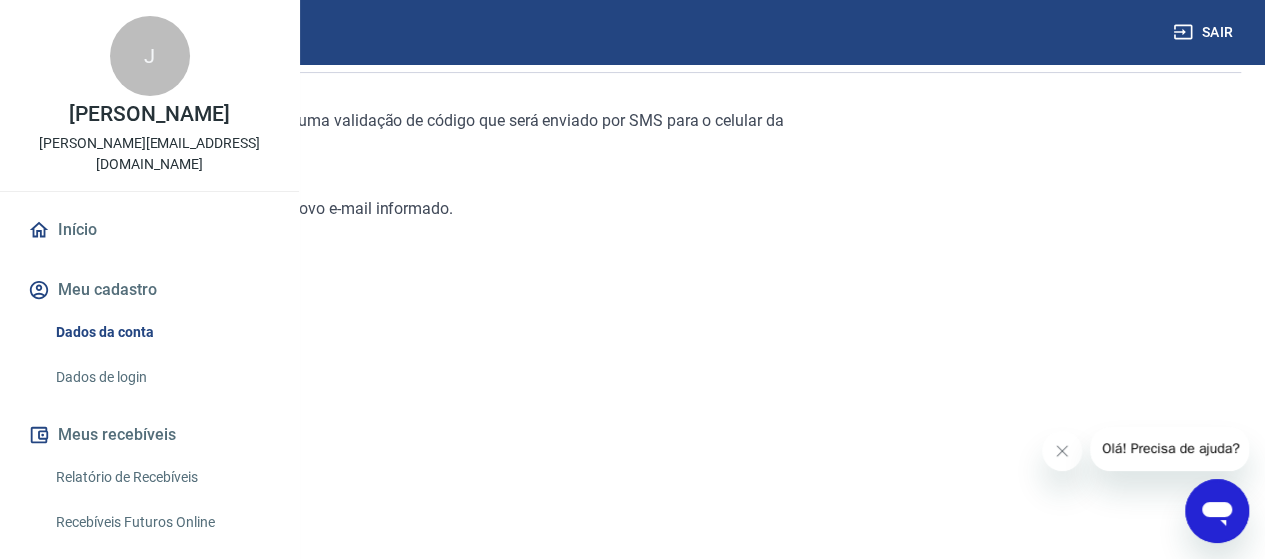 scroll, scrollTop: 80, scrollLeft: 0, axis: vertical 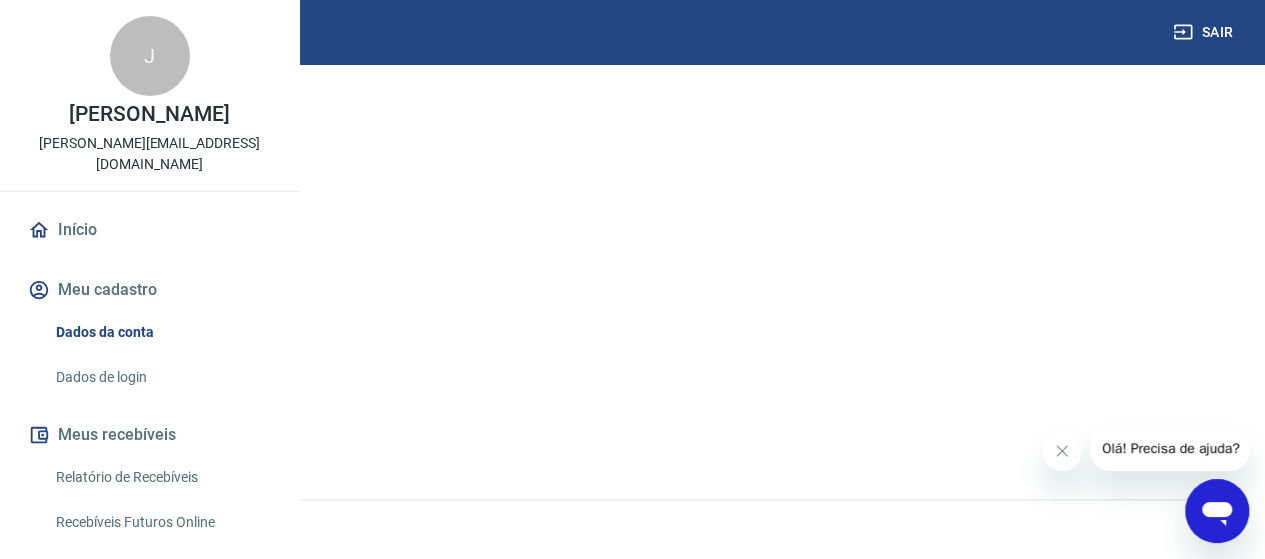 click on "Continuar" at bounding box center [79, 428] 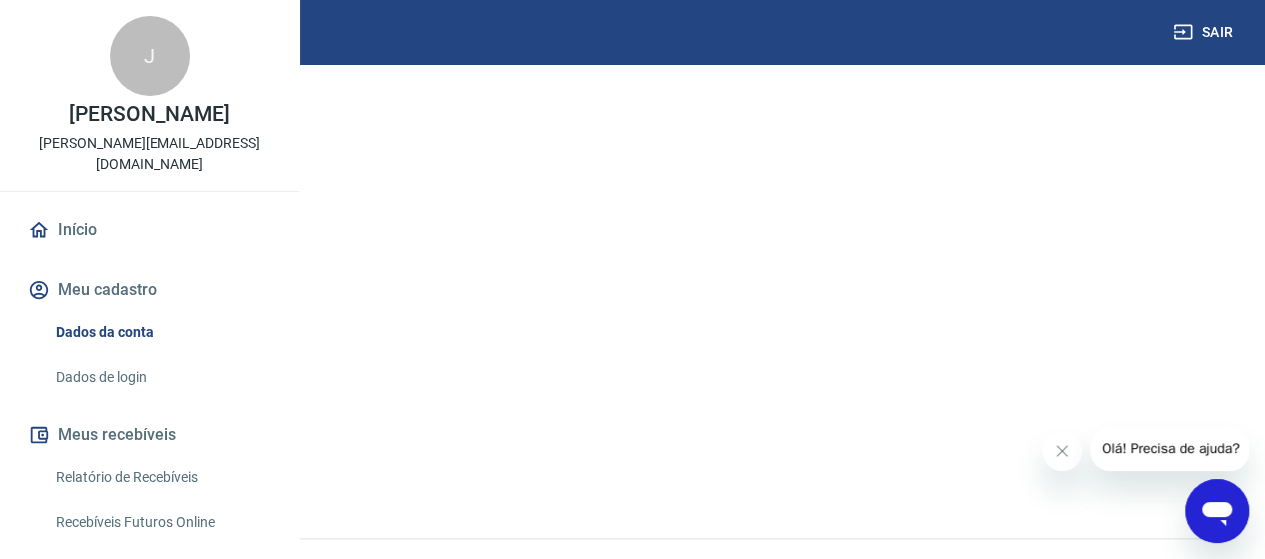 scroll, scrollTop: 418, scrollLeft: 0, axis: vertical 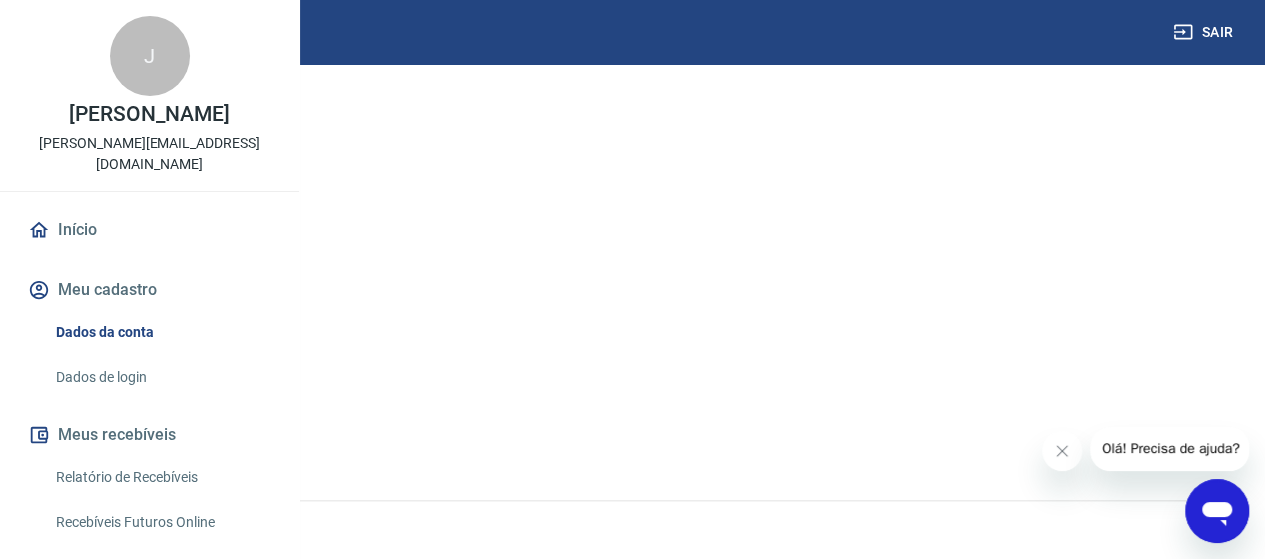 click on "Continuar" at bounding box center [79, 429] 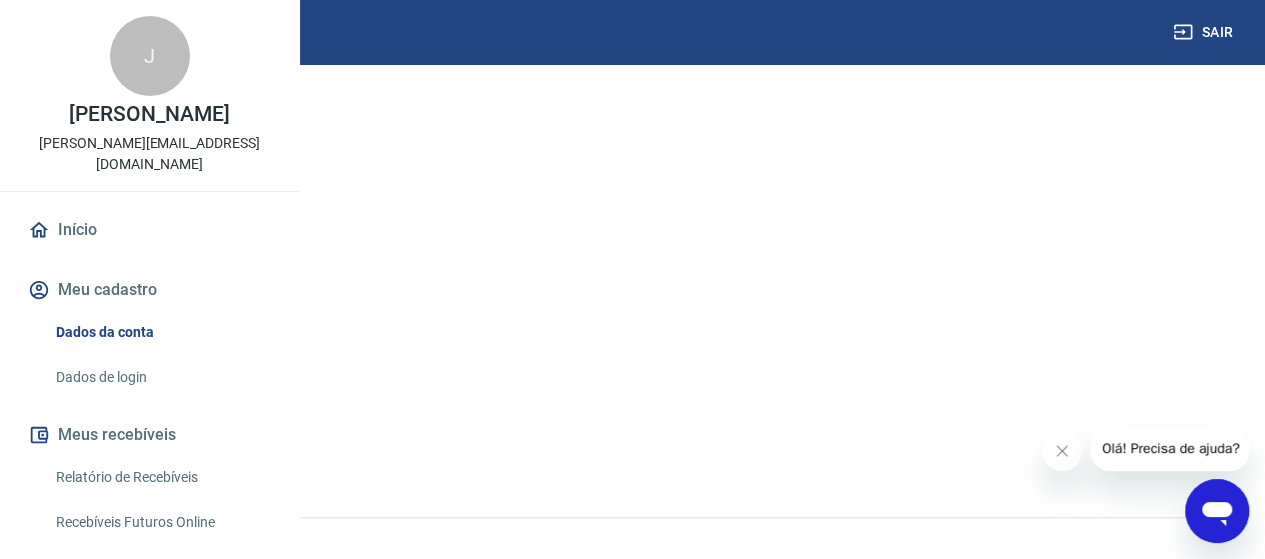 scroll, scrollTop: 92, scrollLeft: 0, axis: vertical 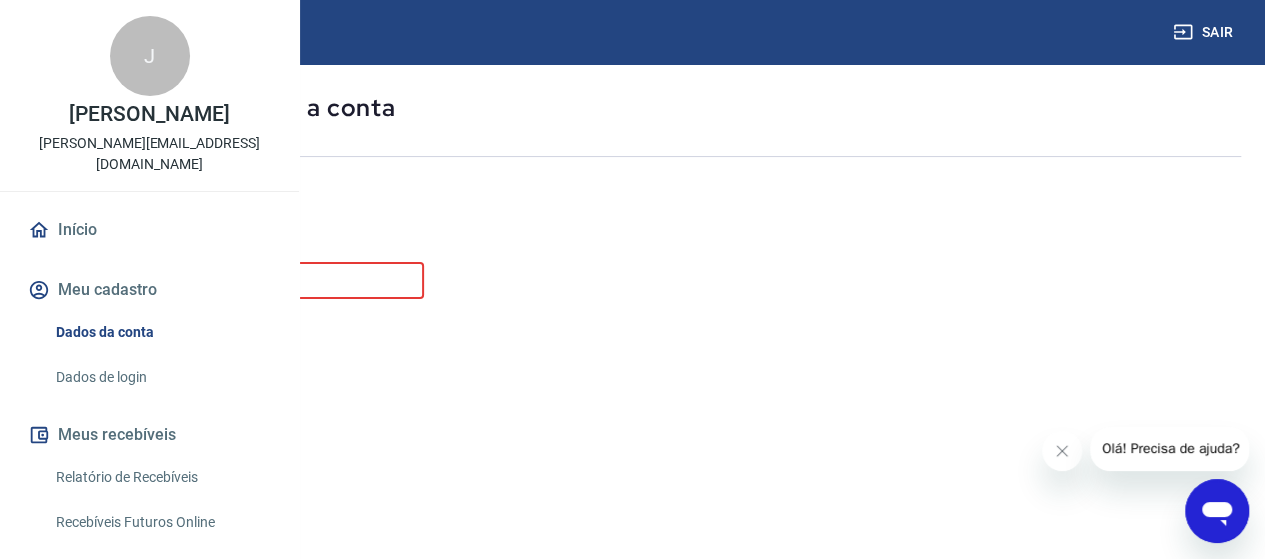 click on "E-mail" at bounding box center [224, 280] 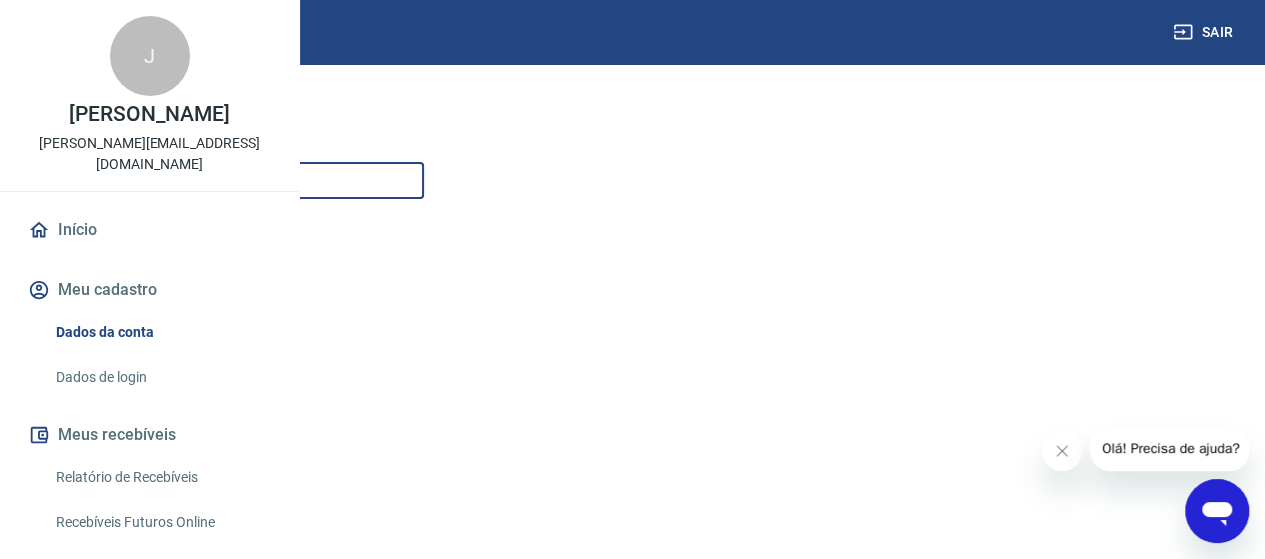 scroll, scrollTop: 392, scrollLeft: 0, axis: vertical 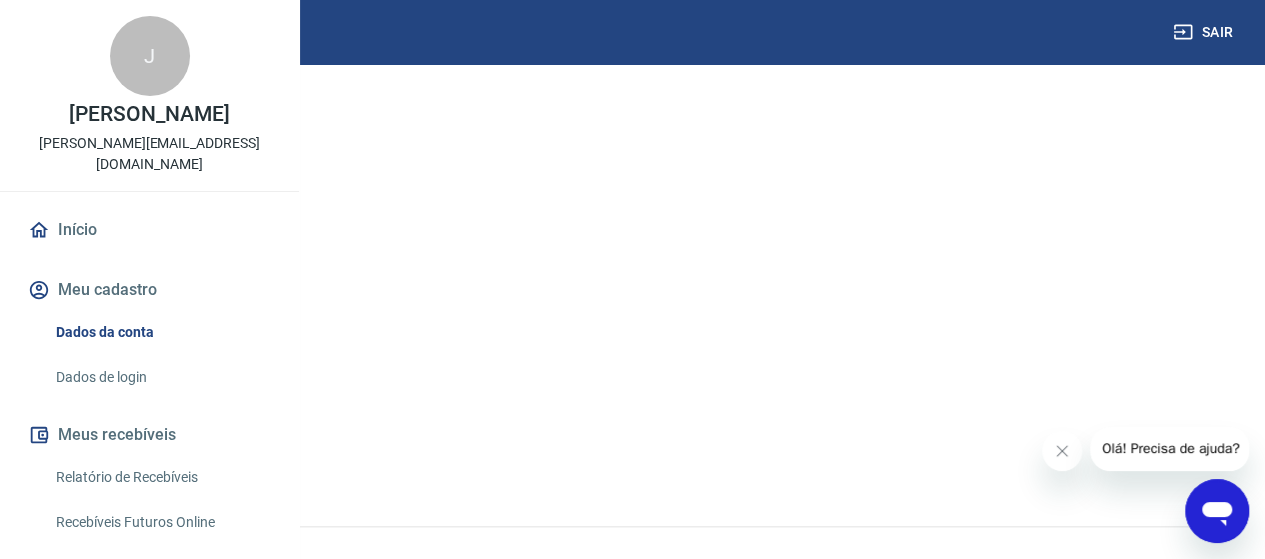 click on "Continuar" at bounding box center [79, 455] 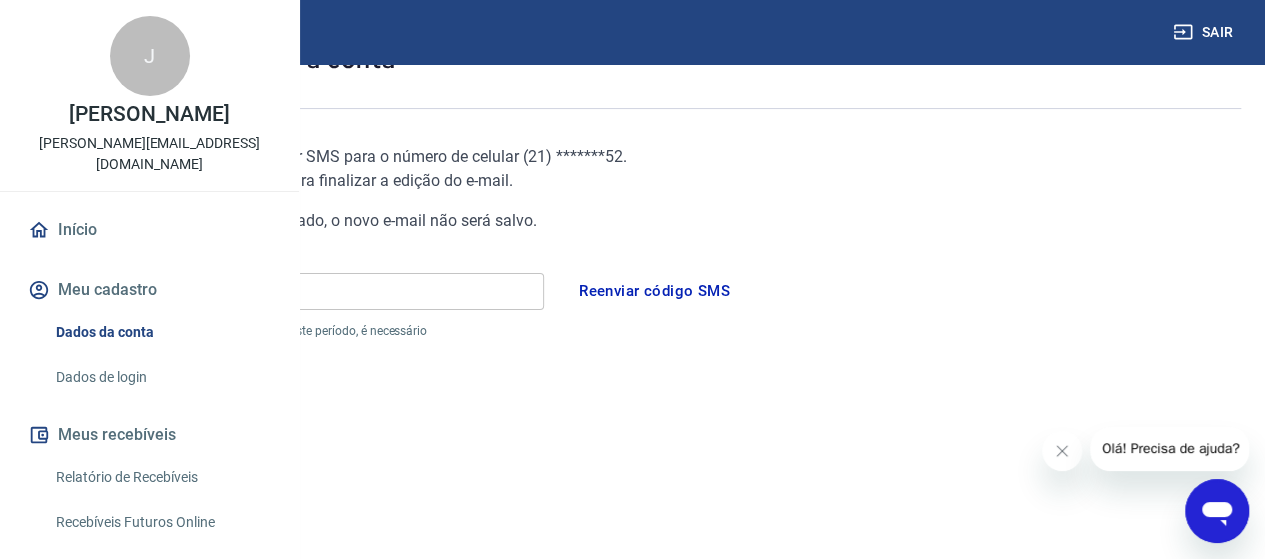 scroll, scrollTop: 135, scrollLeft: 0, axis: vertical 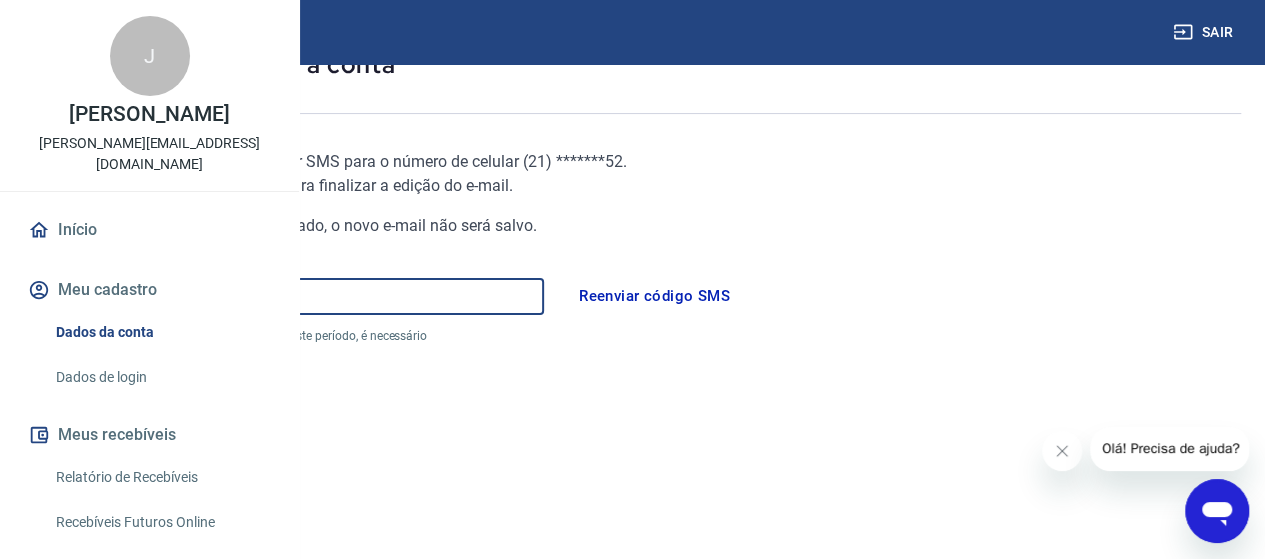 click on "Código" at bounding box center (284, 296) 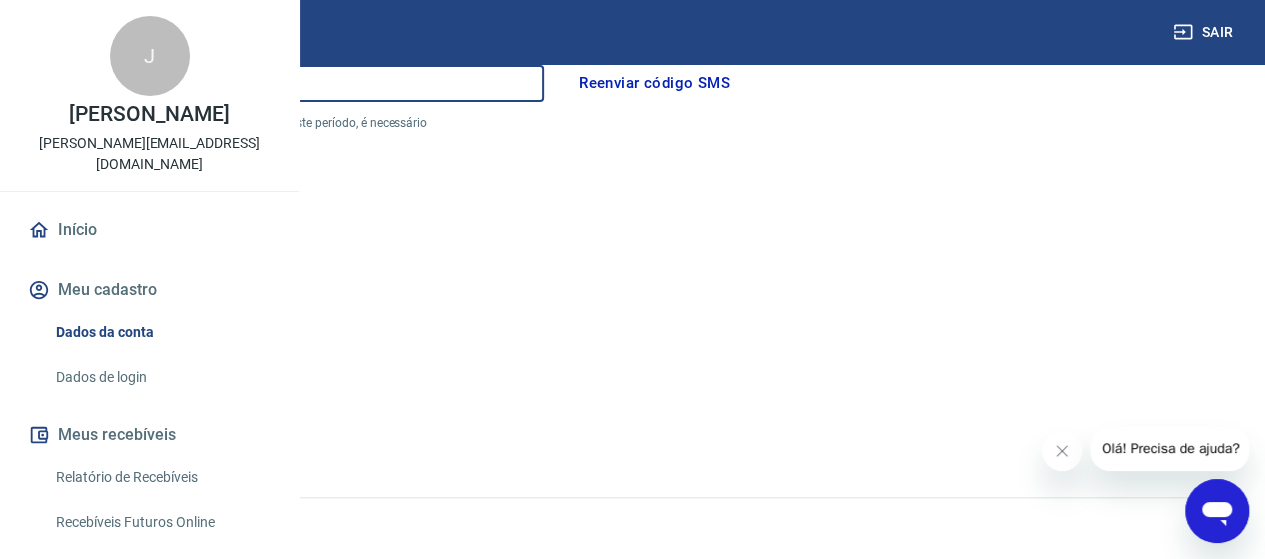 type on "299131" 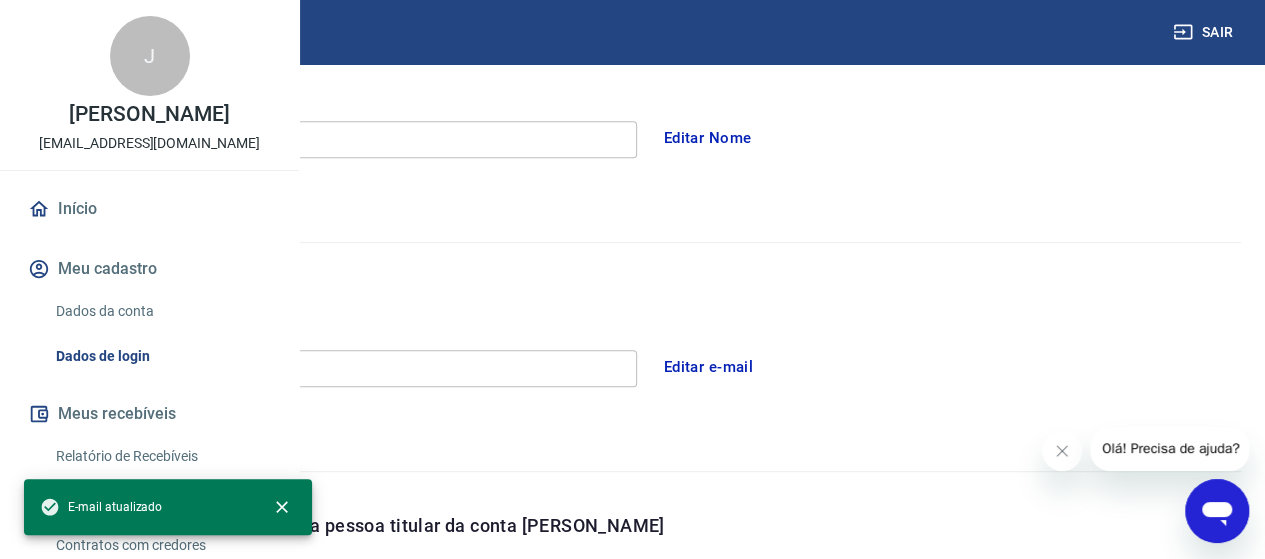 scroll, scrollTop: 724, scrollLeft: 0, axis: vertical 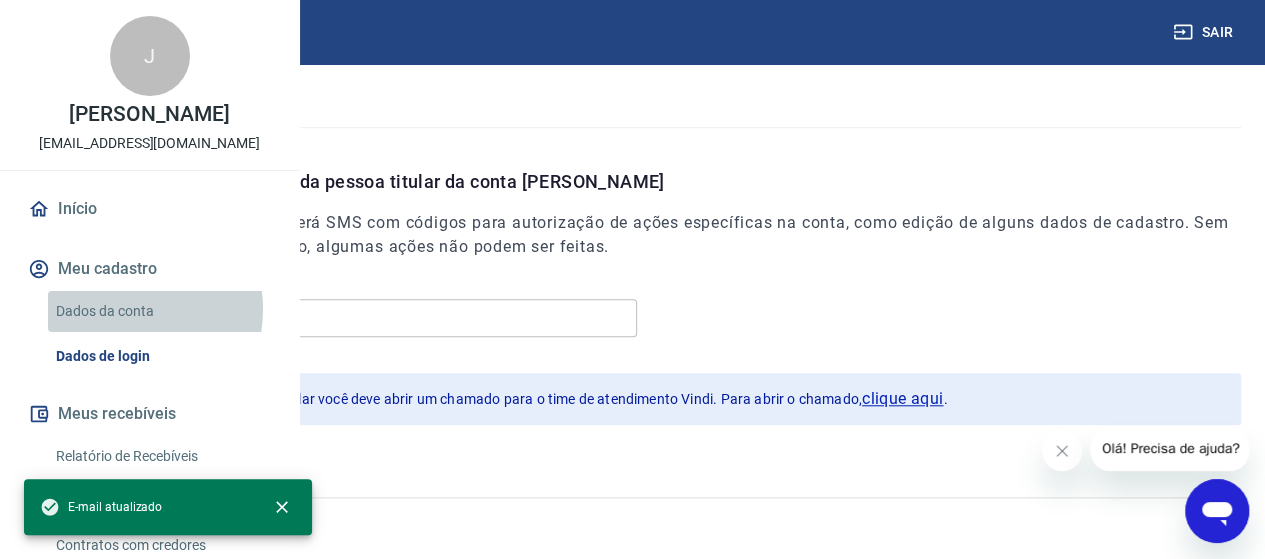 click on "Dados da conta" at bounding box center (161, 311) 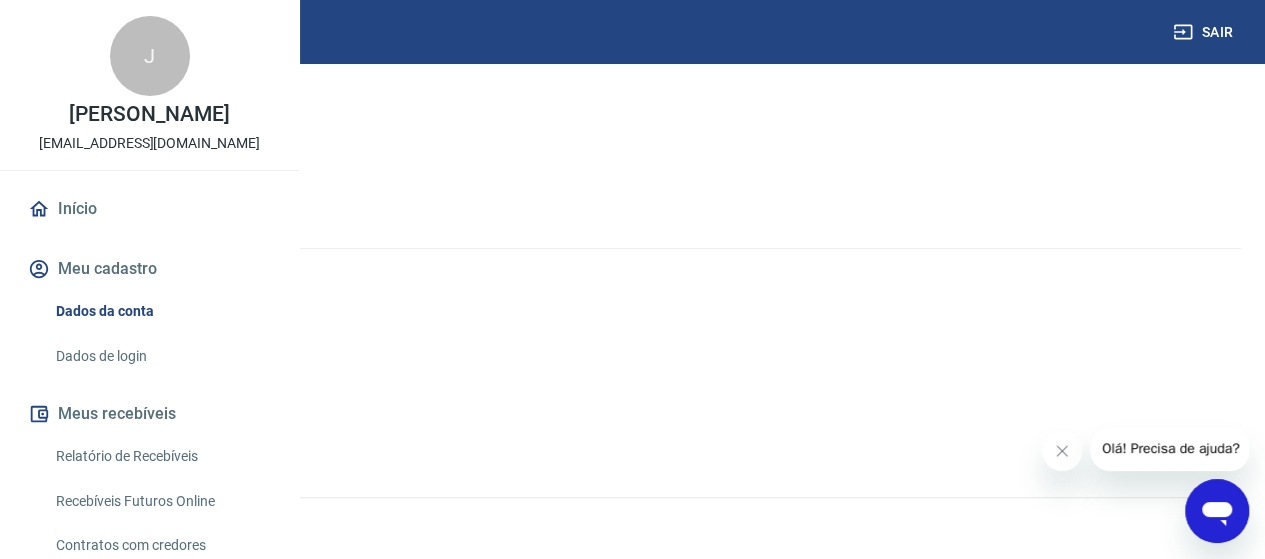 scroll, scrollTop: 0, scrollLeft: 0, axis: both 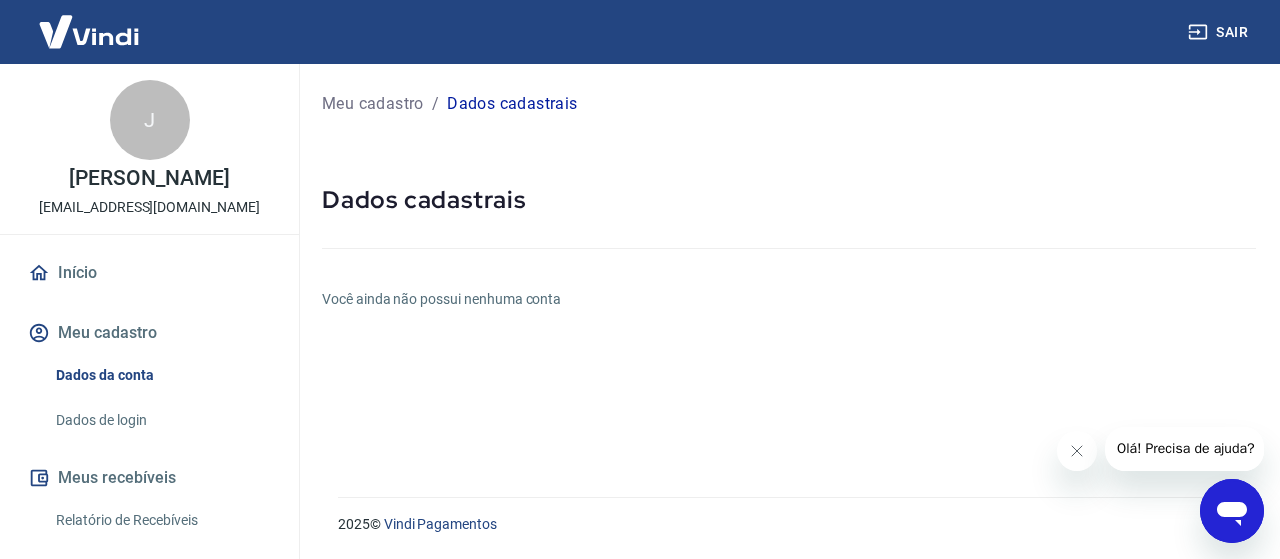 click on "Você ainda não possui nenhuma conta" at bounding box center (789, 299) 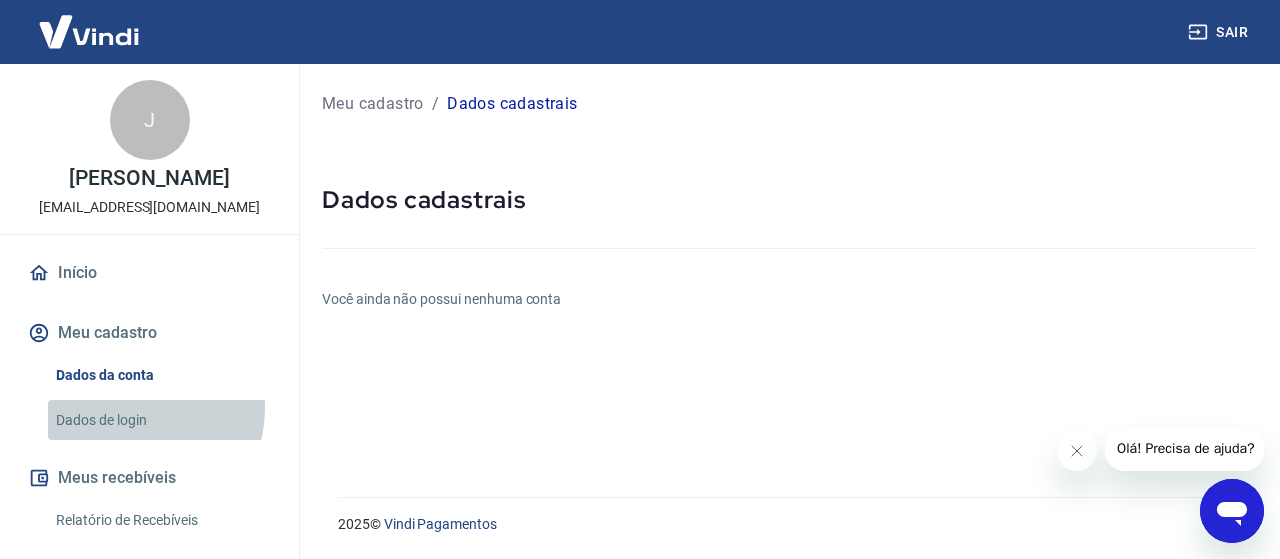 click on "Dados de login" at bounding box center (161, 420) 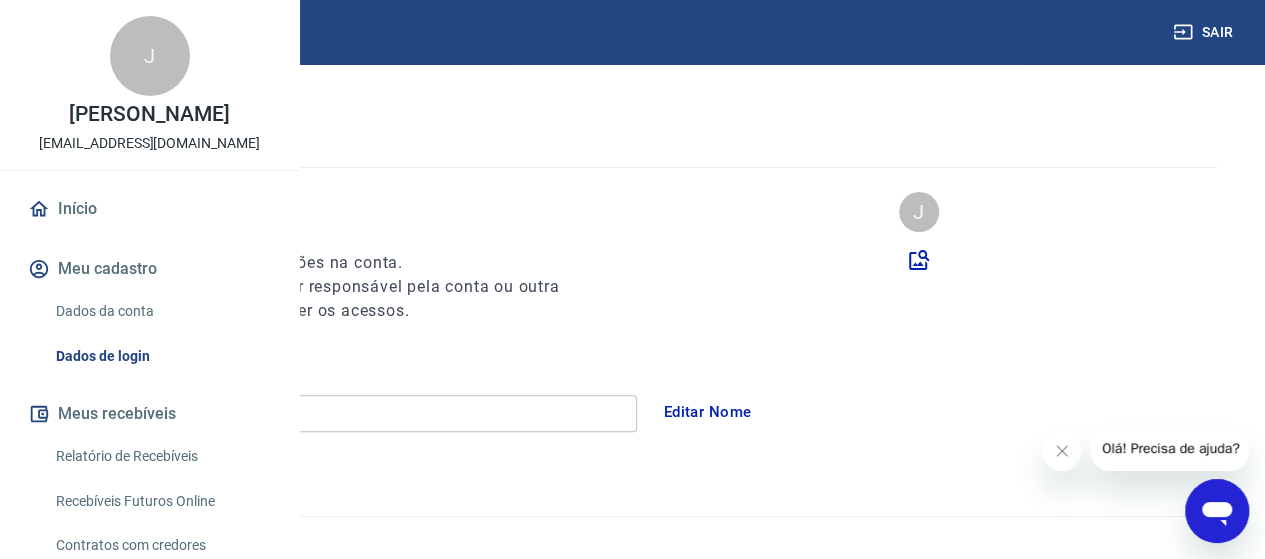 scroll, scrollTop: 200, scrollLeft: 0, axis: vertical 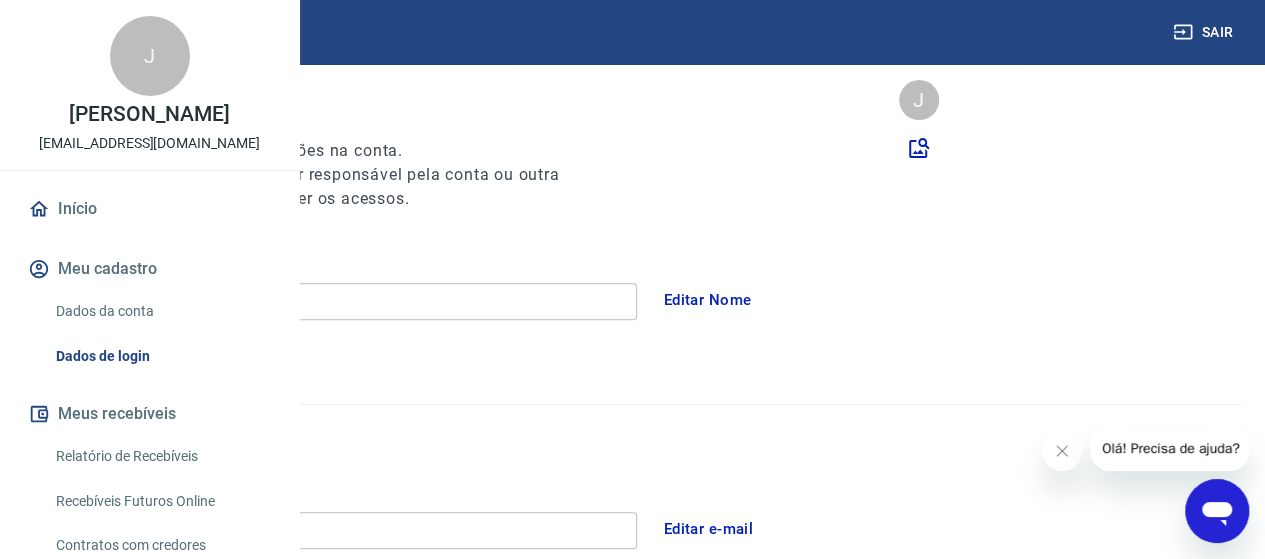 click on "Editar Nome" at bounding box center (708, 300) 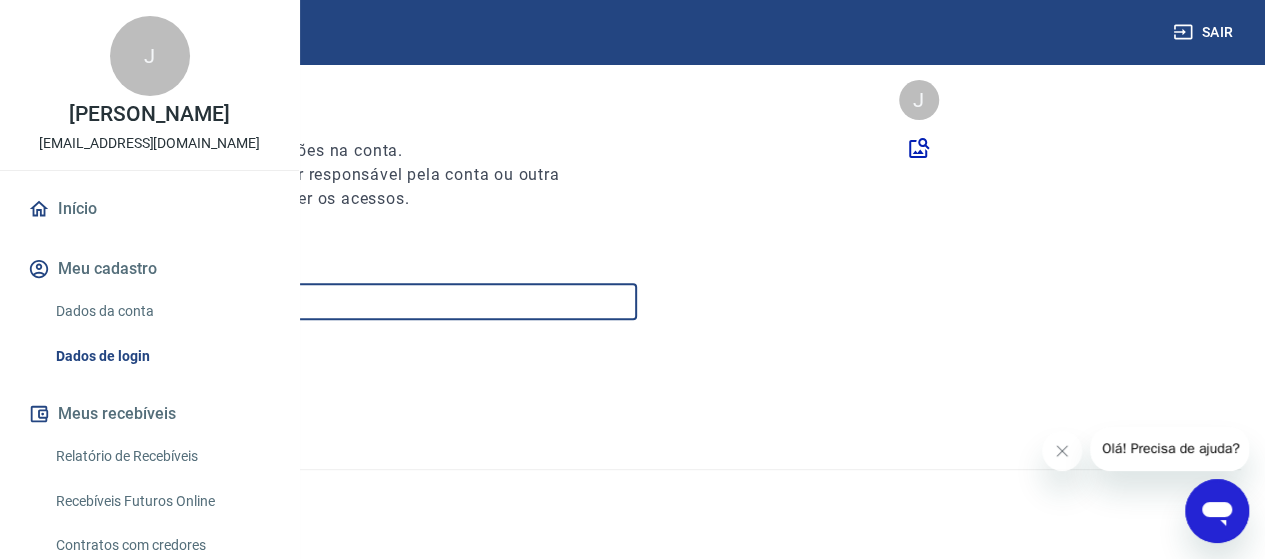 click on "[PERSON_NAME]" at bounding box center [342, 301] 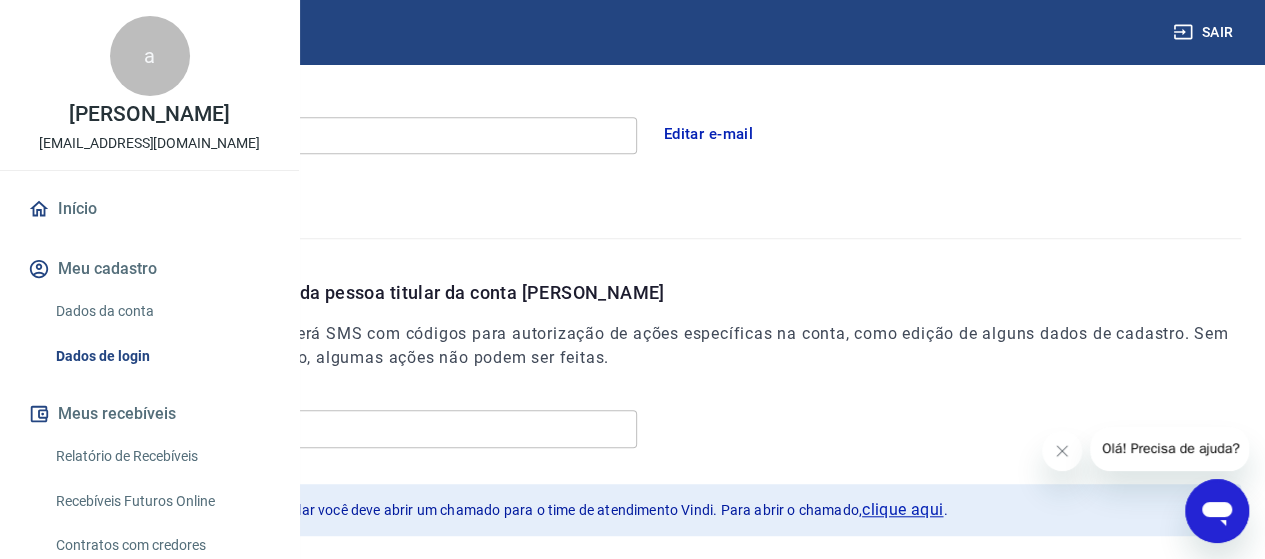 scroll, scrollTop: 524, scrollLeft: 0, axis: vertical 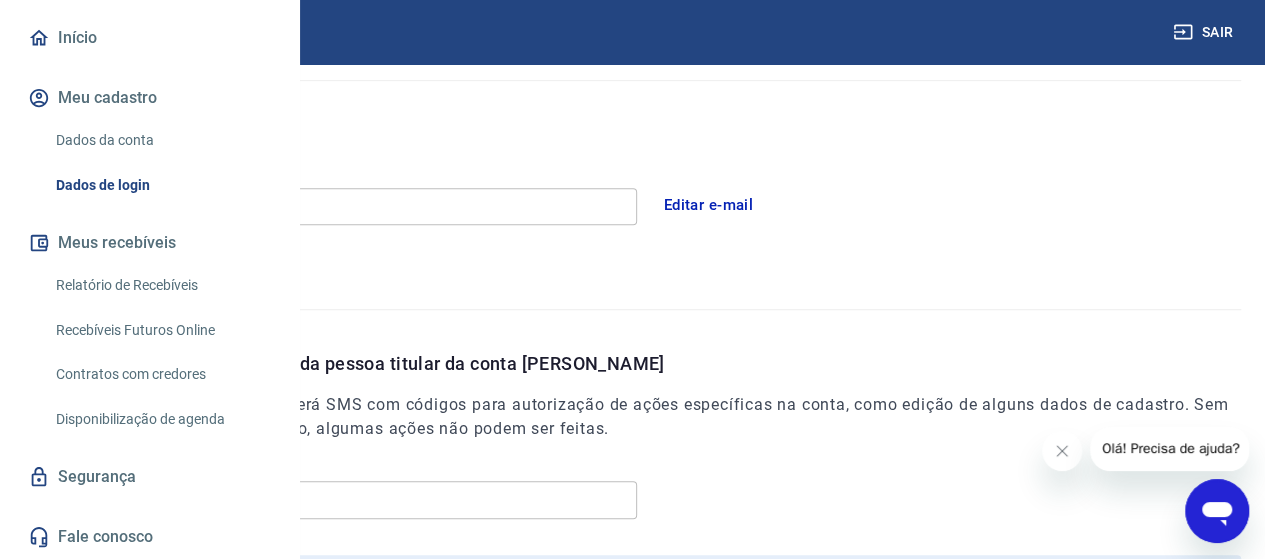 click on "Recebíveis Futuros Online" at bounding box center (161, 330) 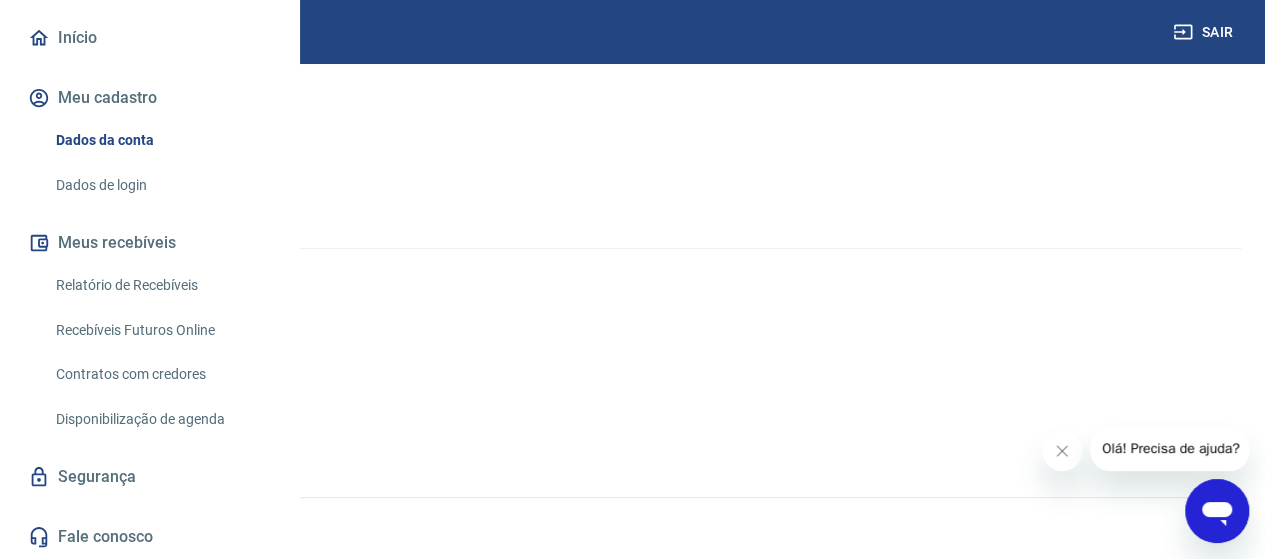 scroll, scrollTop: 0, scrollLeft: 0, axis: both 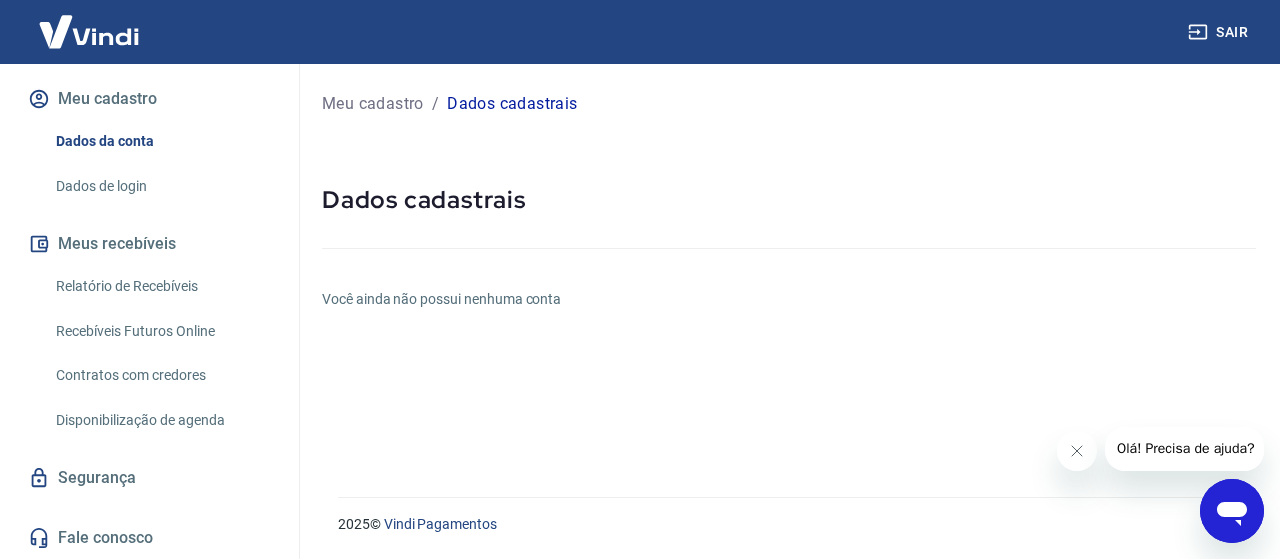 click on "Meu cadastro" at bounding box center (373, 104) 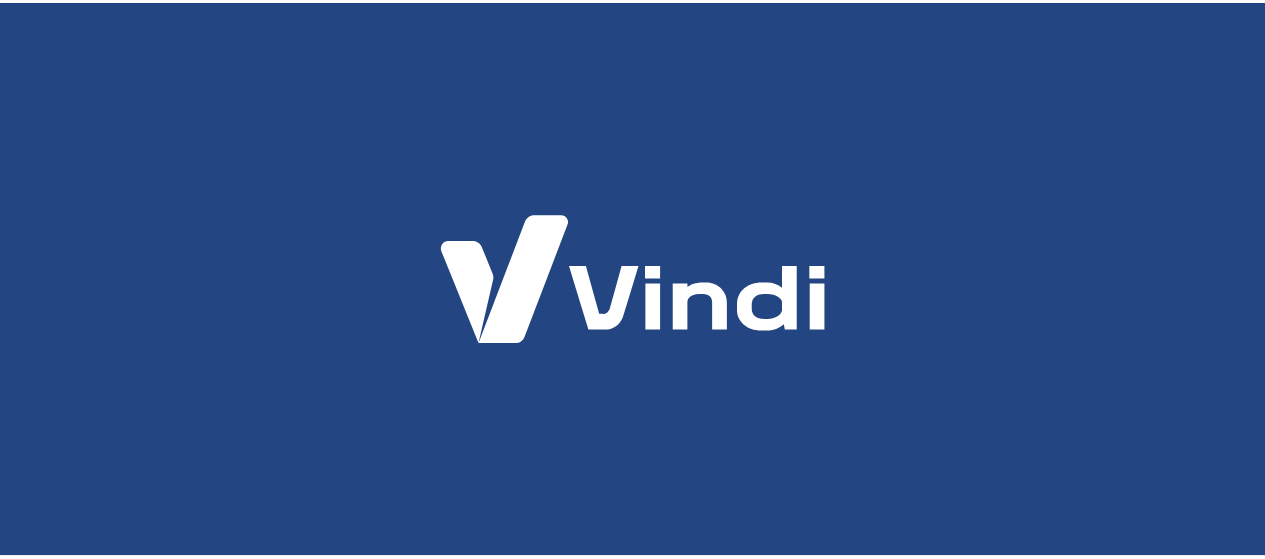 scroll, scrollTop: 0, scrollLeft: 0, axis: both 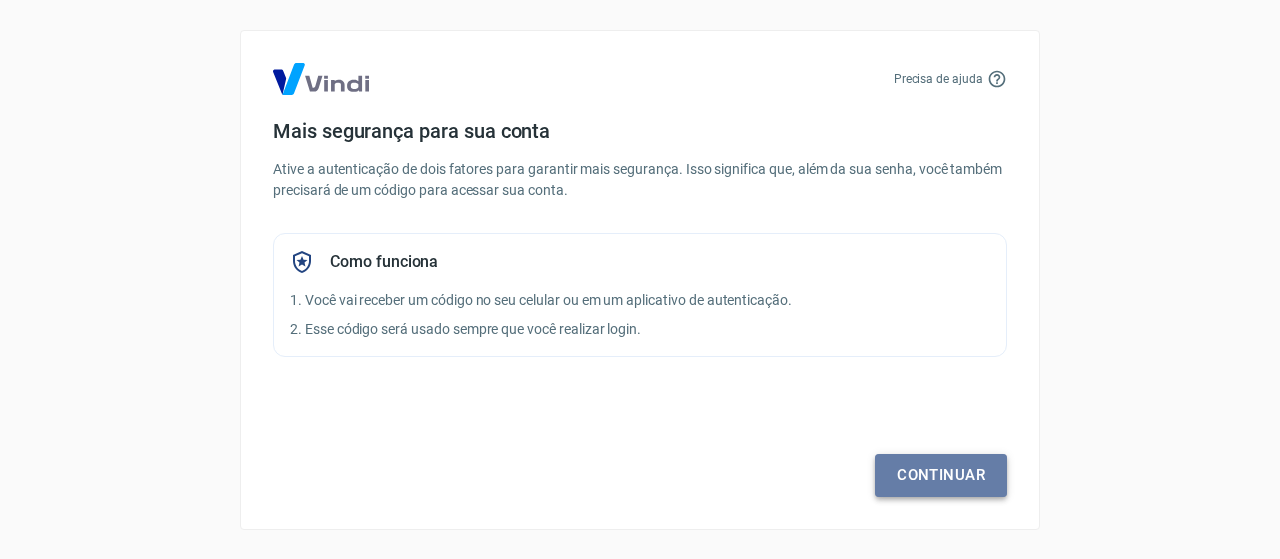 click on "Continuar" at bounding box center [941, 475] 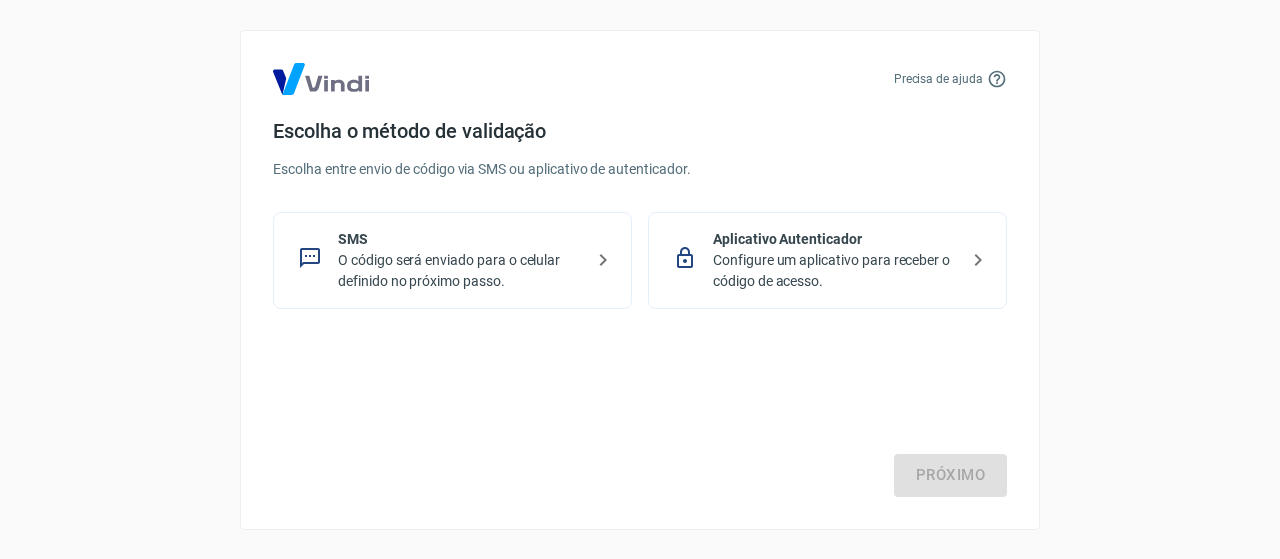 click on "O código será enviado para o celular definido no próximo passo." at bounding box center (460, 271) 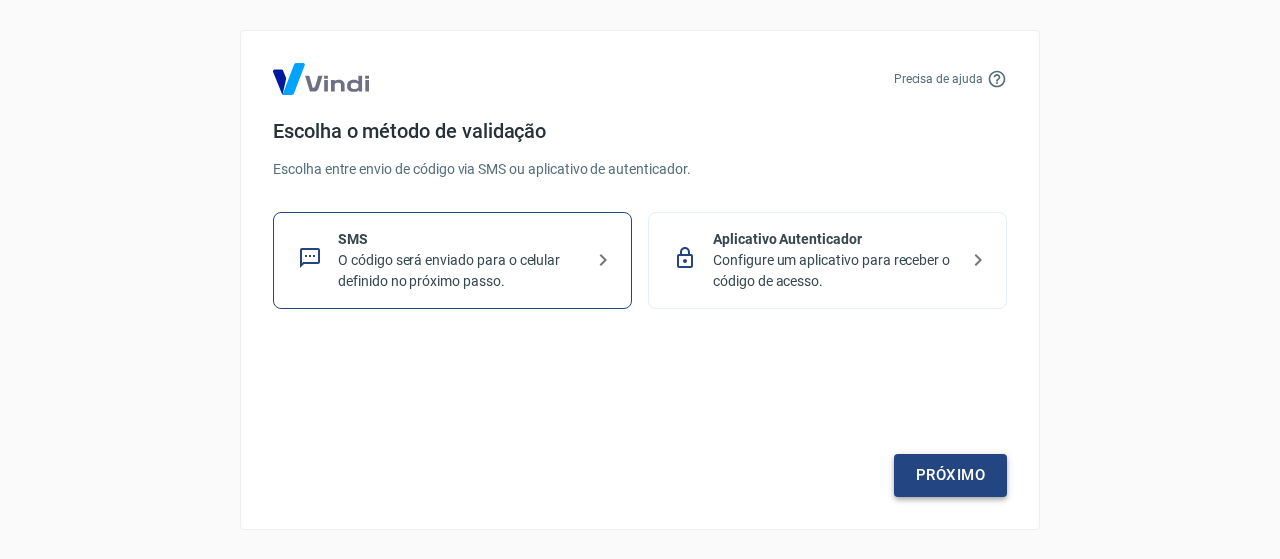 click on "Próximo" at bounding box center (950, 475) 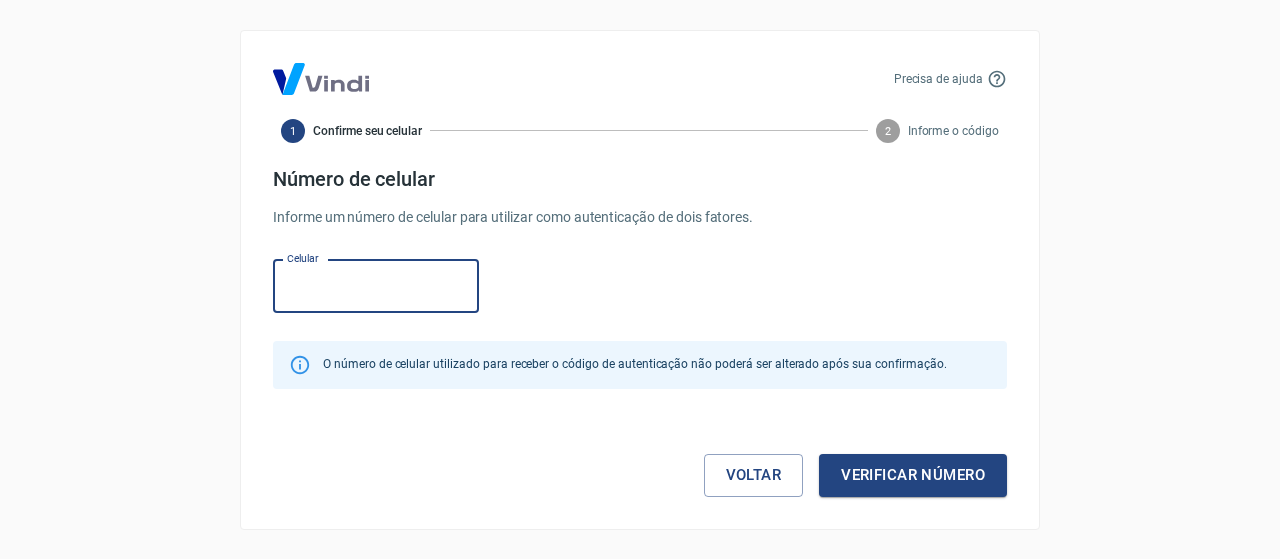 click on "Celular" at bounding box center (376, 286) 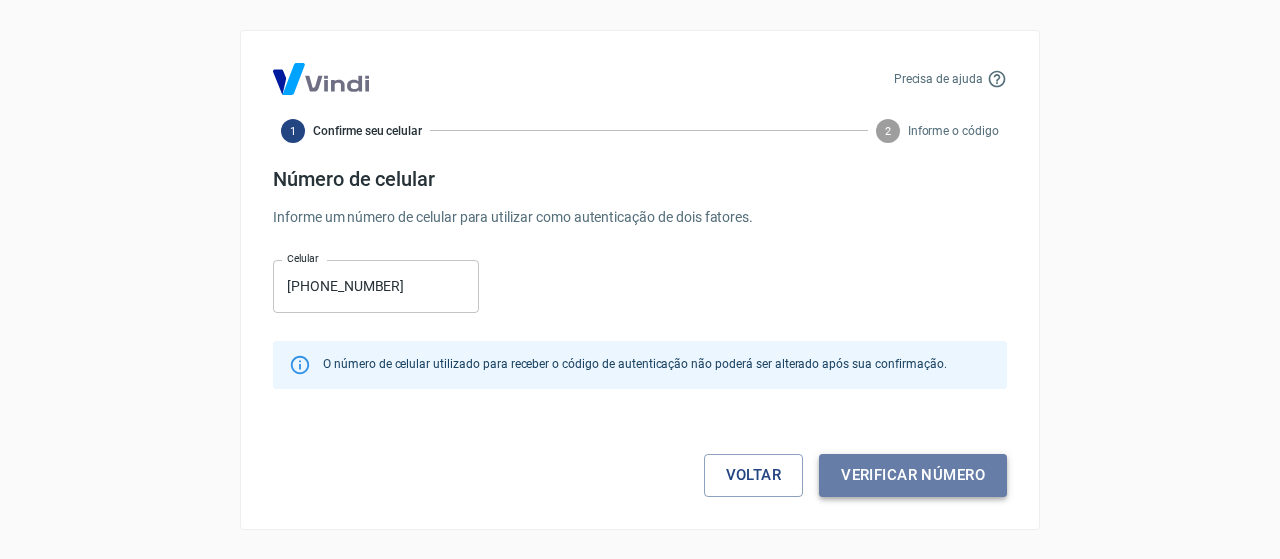 click on "Verificar número" at bounding box center (913, 475) 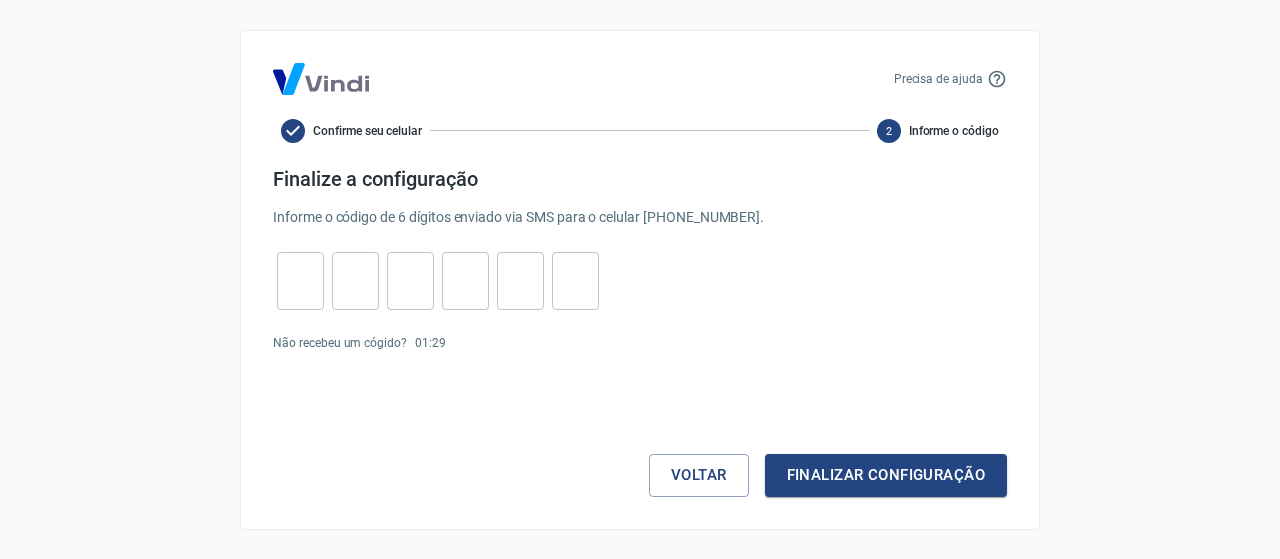 click at bounding box center [300, 280] 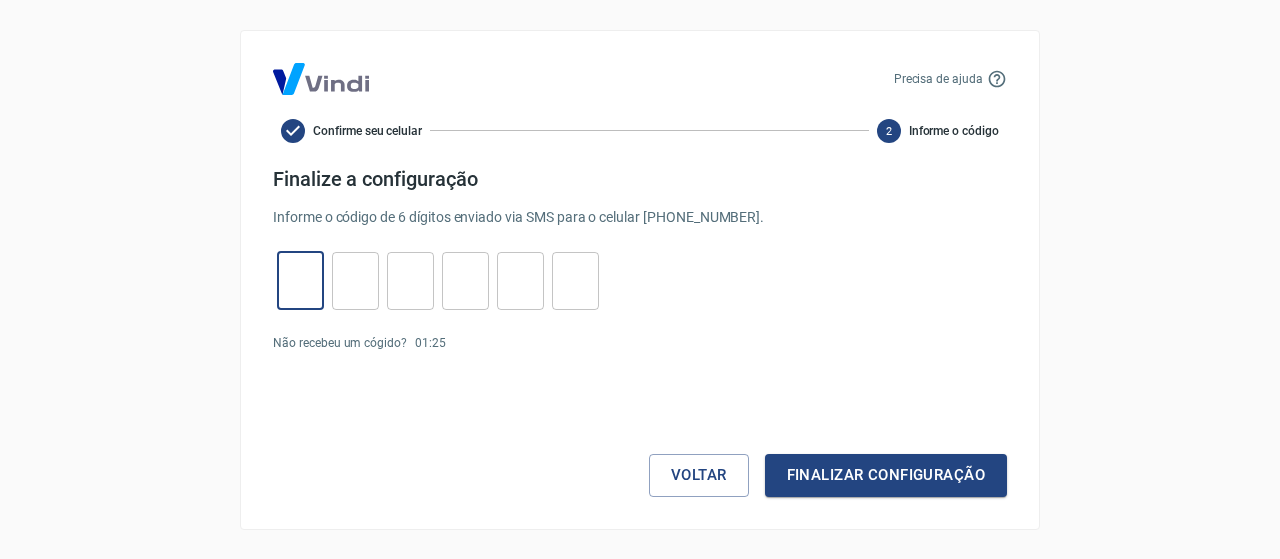 type on "9" 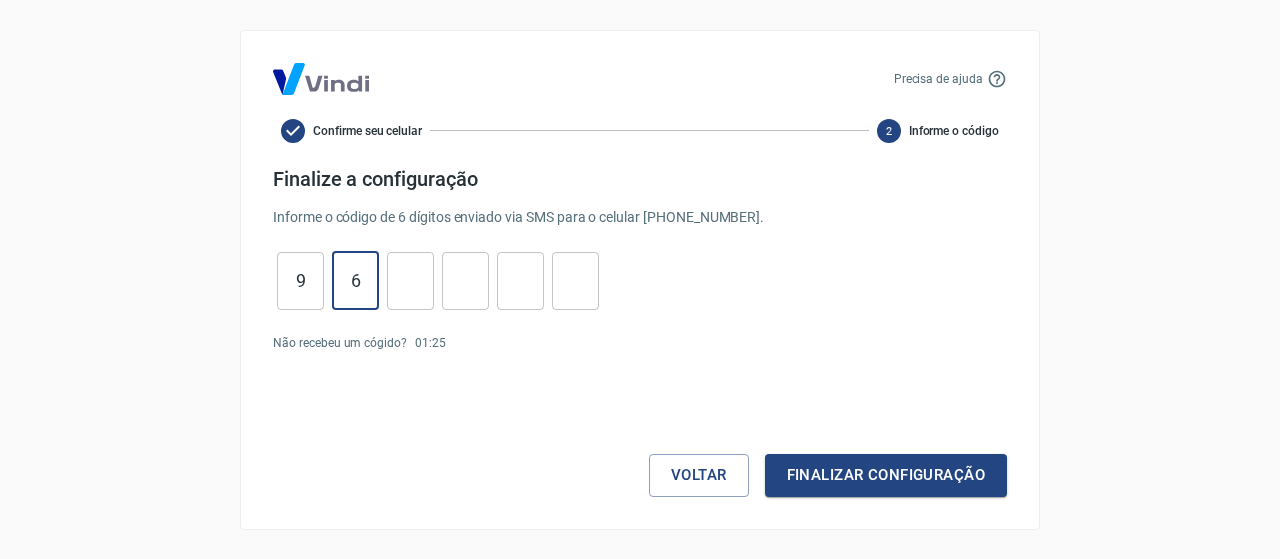 type on "6" 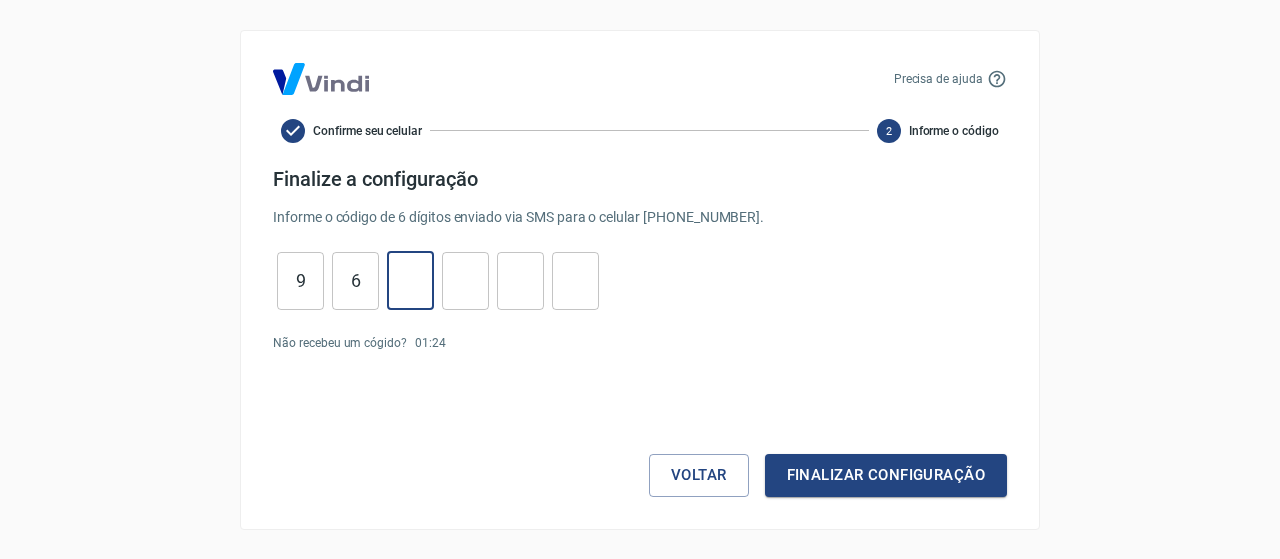 type on "5" 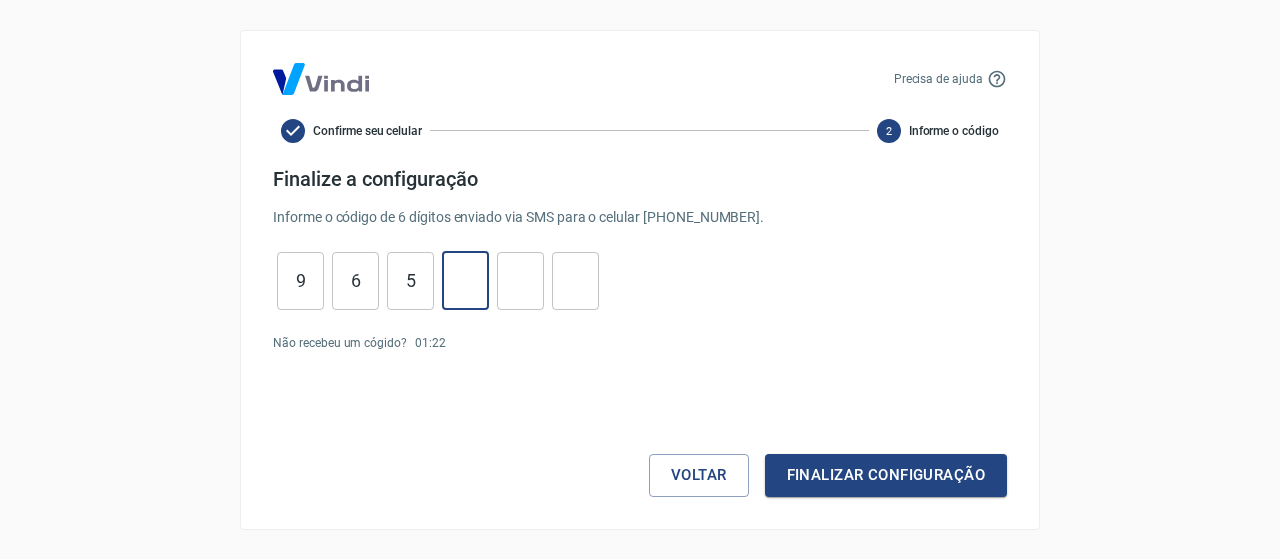 type on "7" 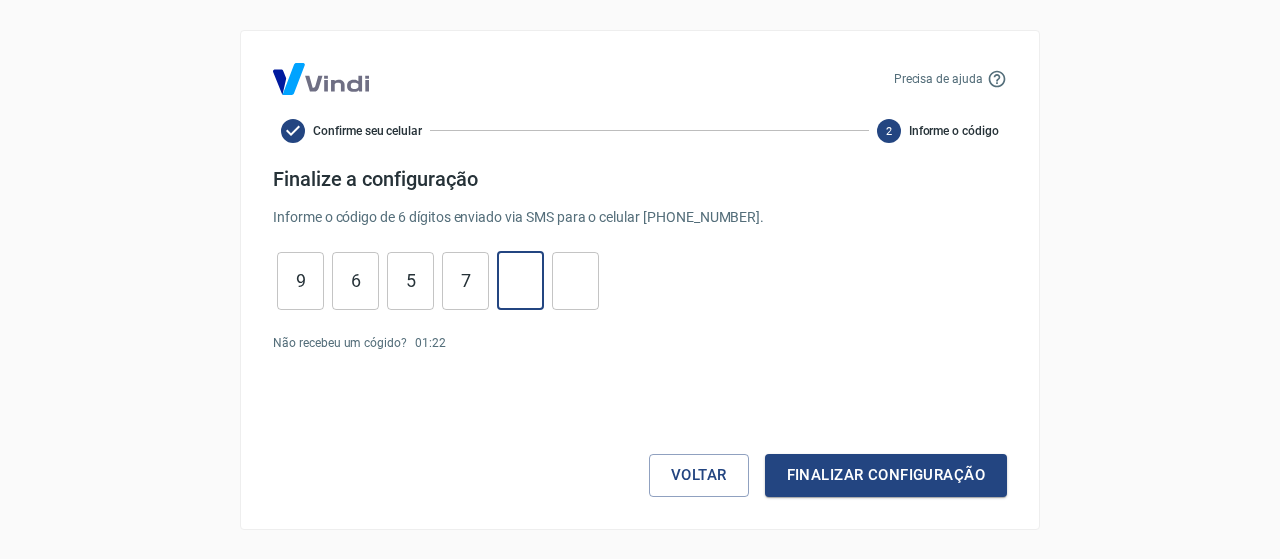 type on "3" 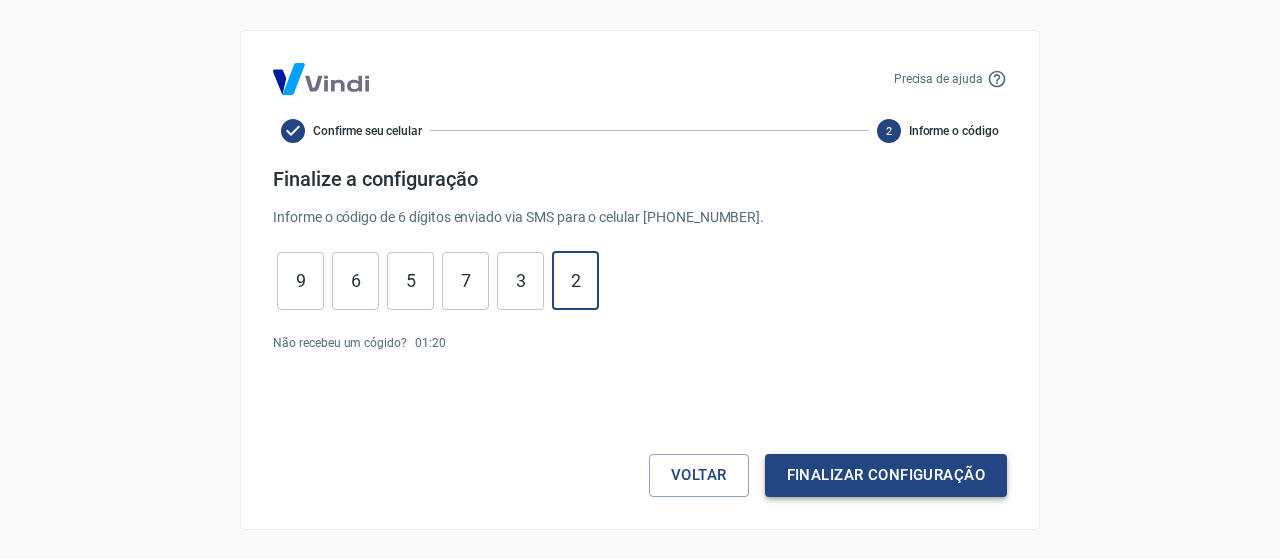 type on "2" 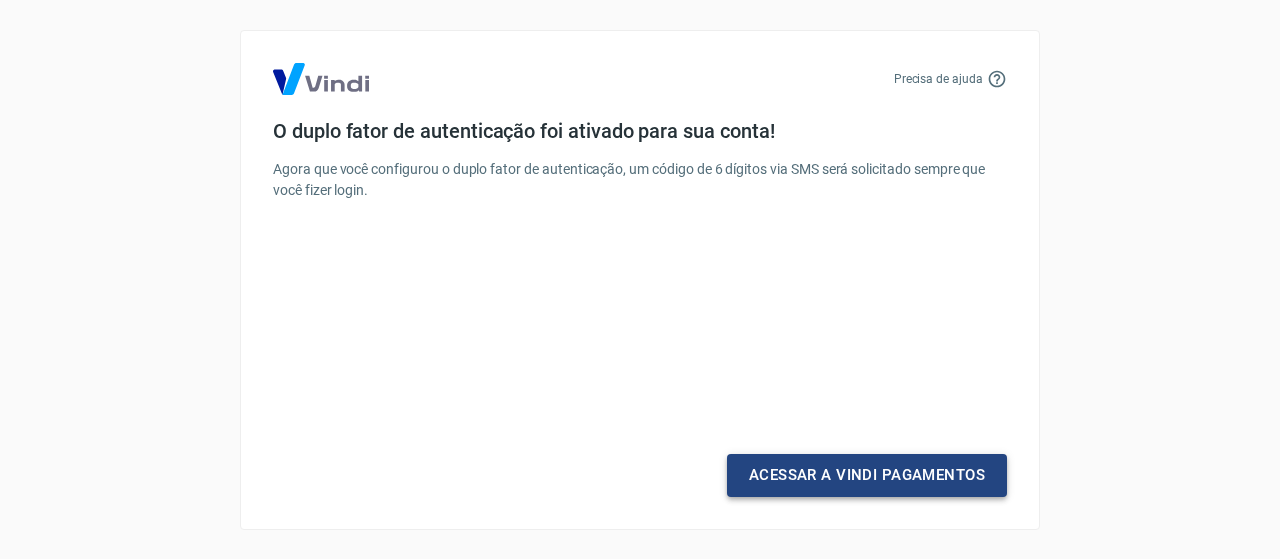 click on "Acessar a Vindi Pagamentos" at bounding box center (867, 475) 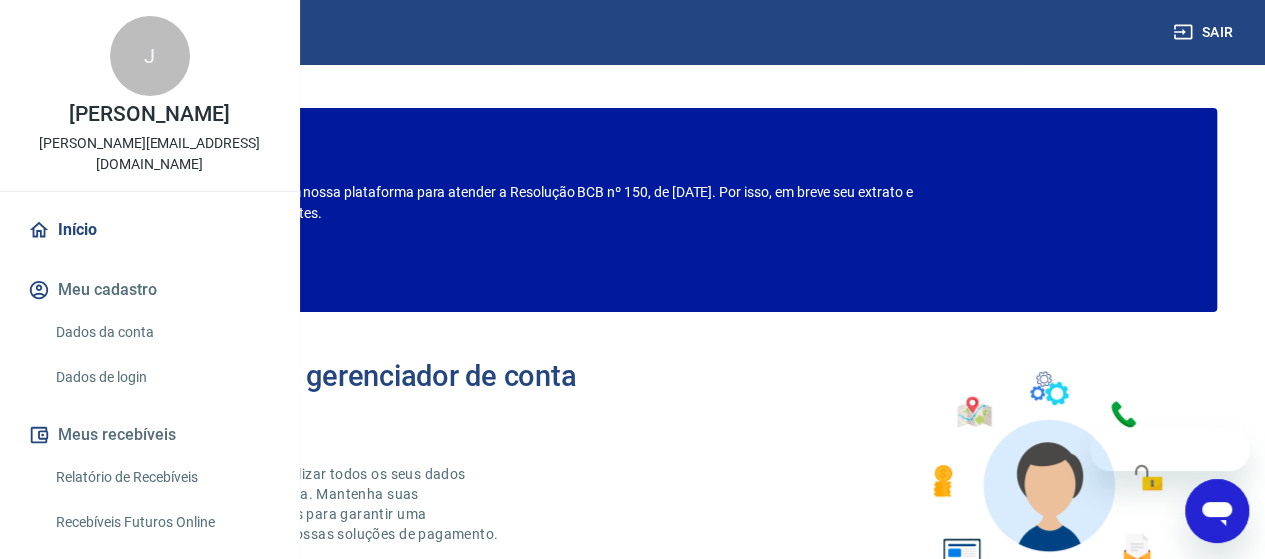 scroll, scrollTop: 0, scrollLeft: 0, axis: both 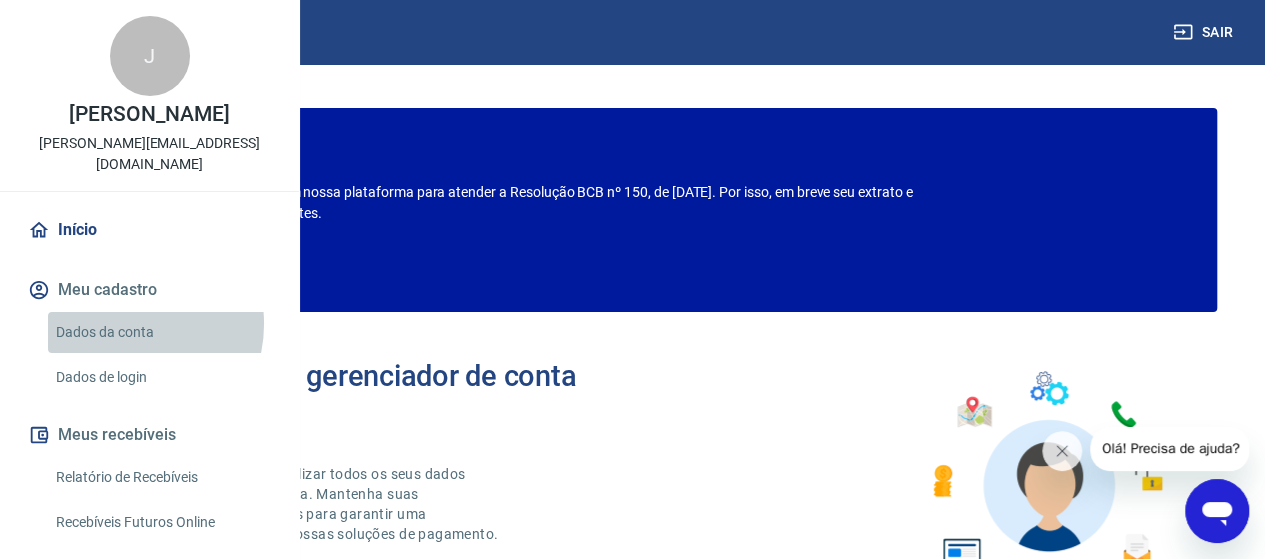 click on "Dados da conta" at bounding box center [161, 332] 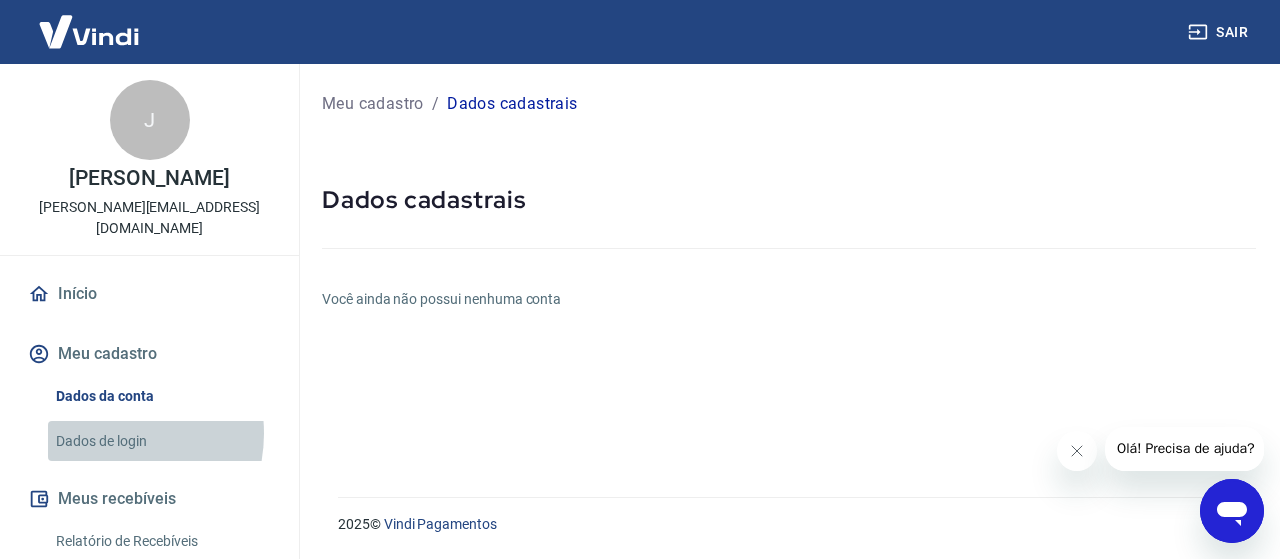 click on "Dados de login" at bounding box center [161, 441] 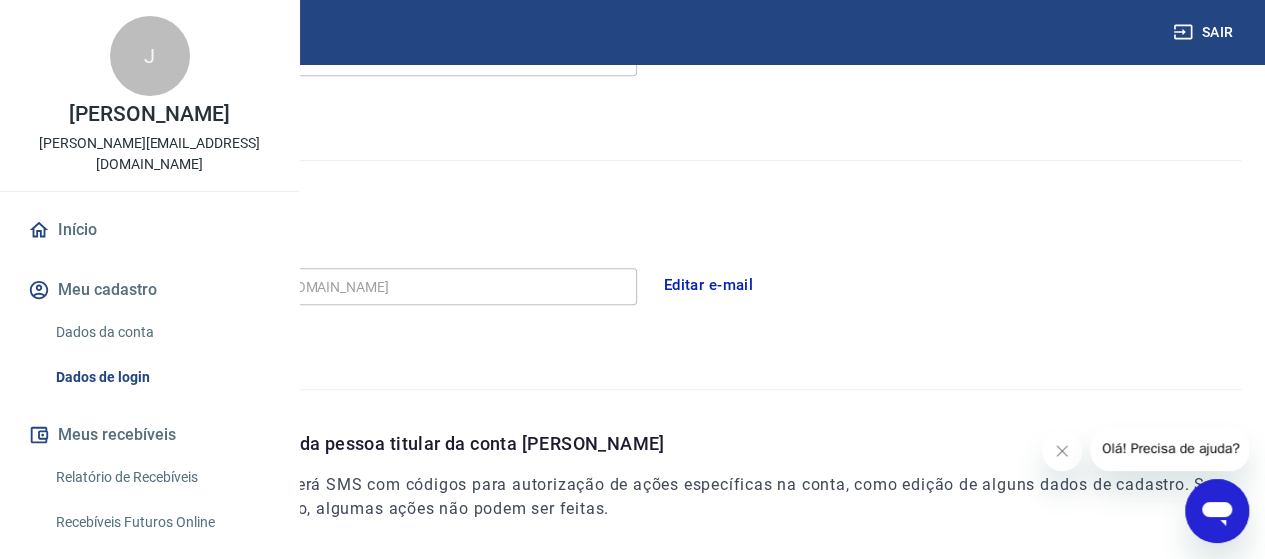 scroll, scrollTop: 300, scrollLeft: 0, axis: vertical 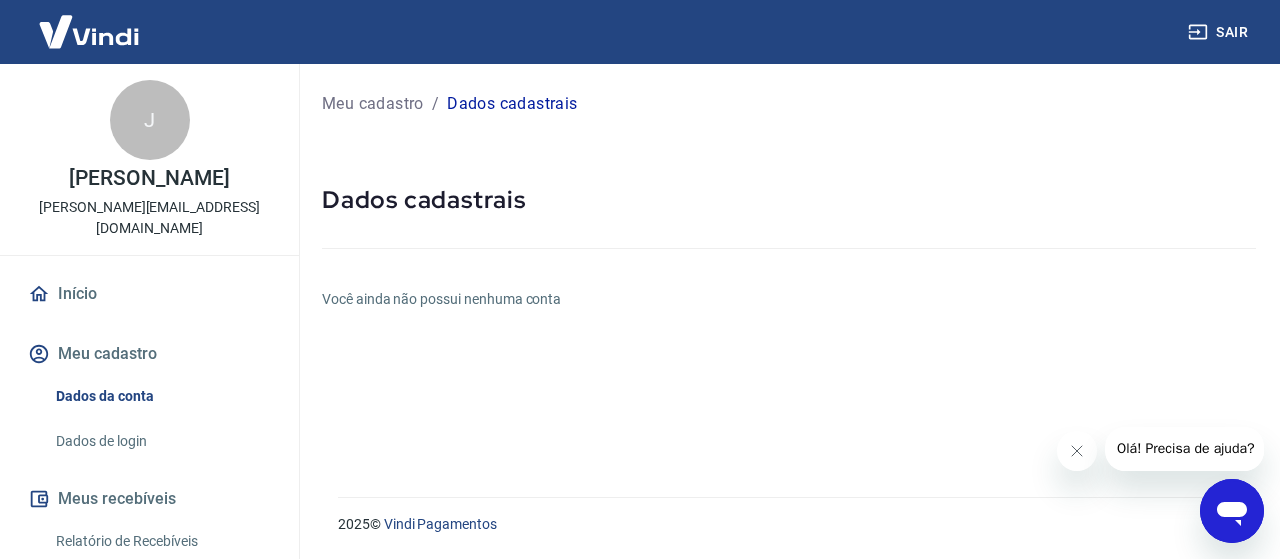 click on "Você ainda não possui nenhuma conta" at bounding box center [789, 299] 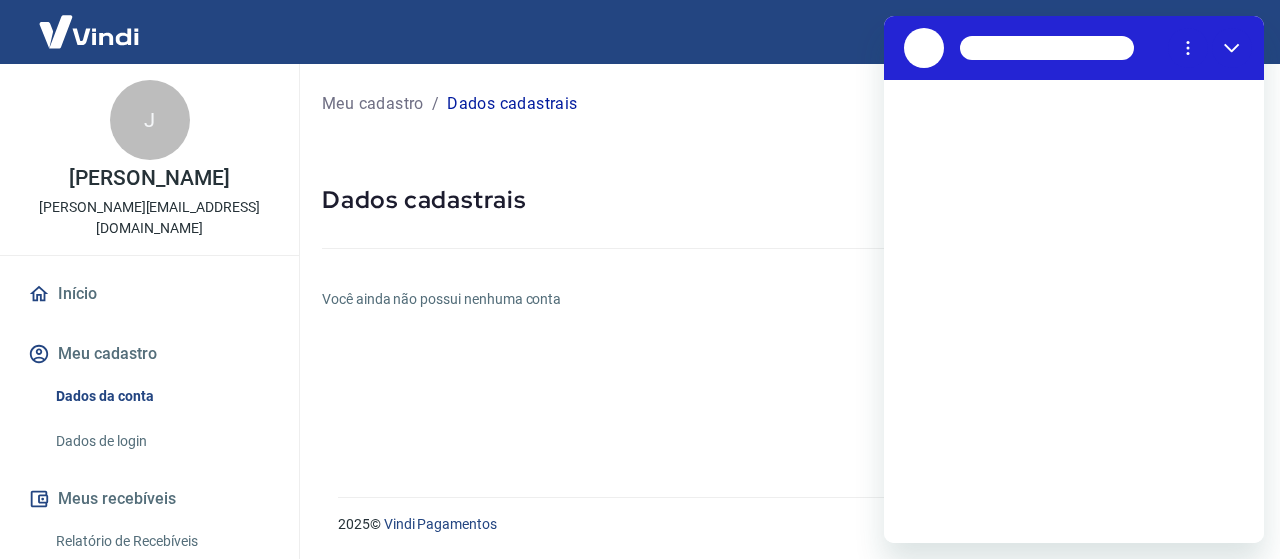 scroll, scrollTop: 0, scrollLeft: 0, axis: both 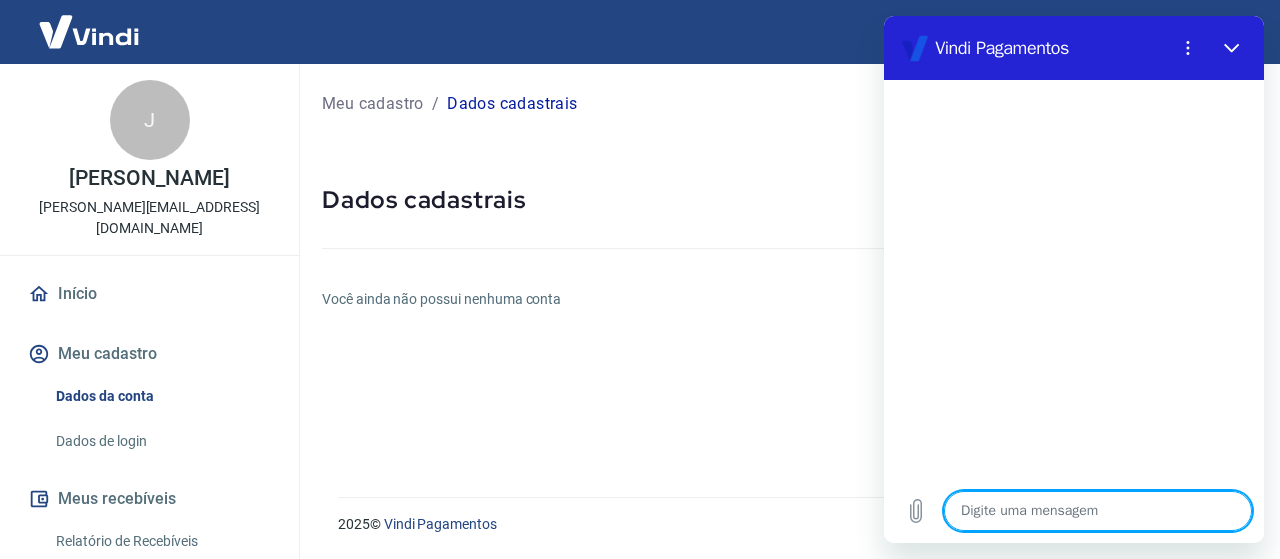 type on "o" 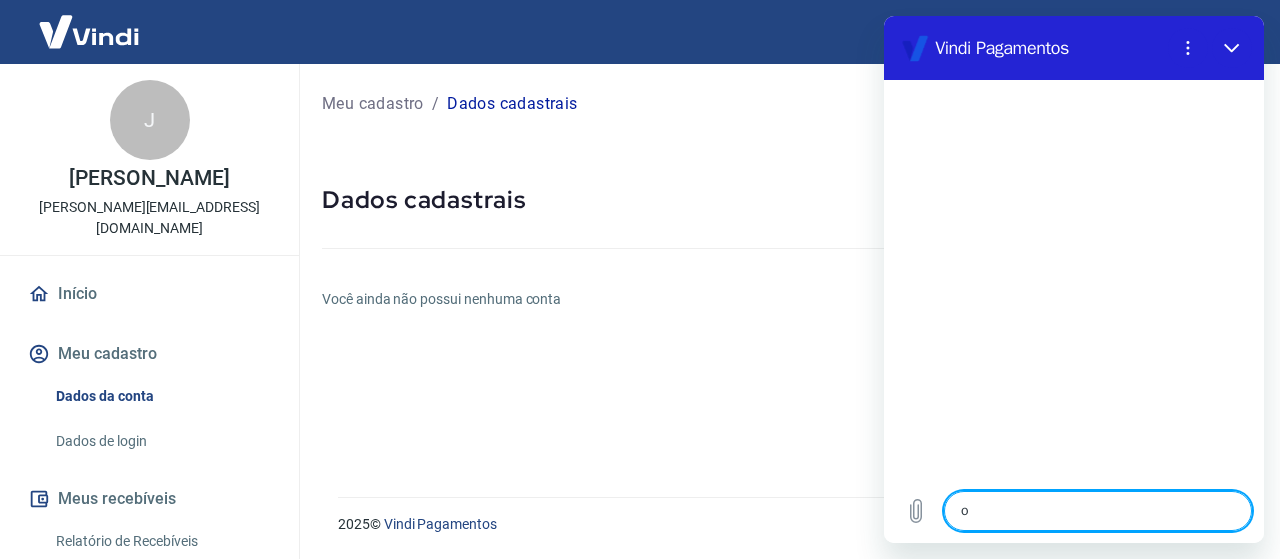 type on "x" 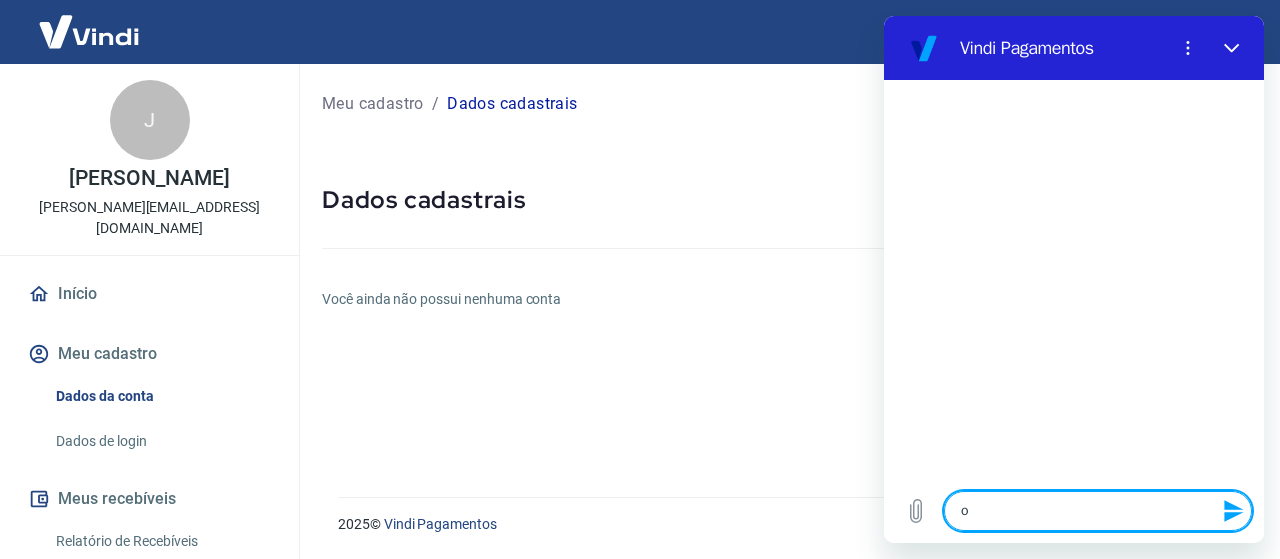 type on "ol" 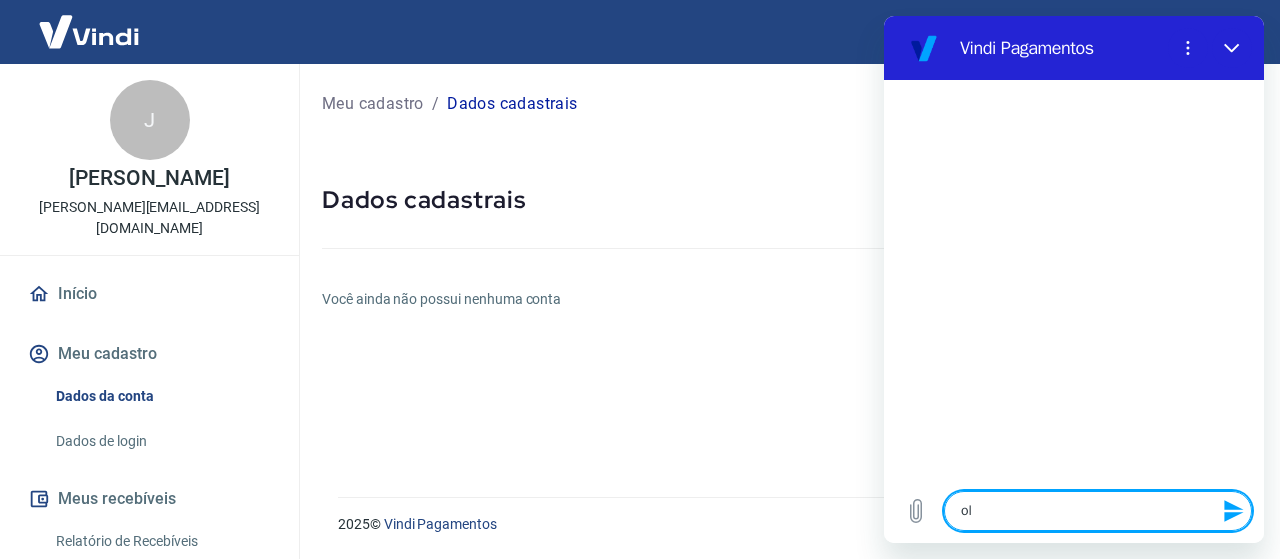 type on "ola" 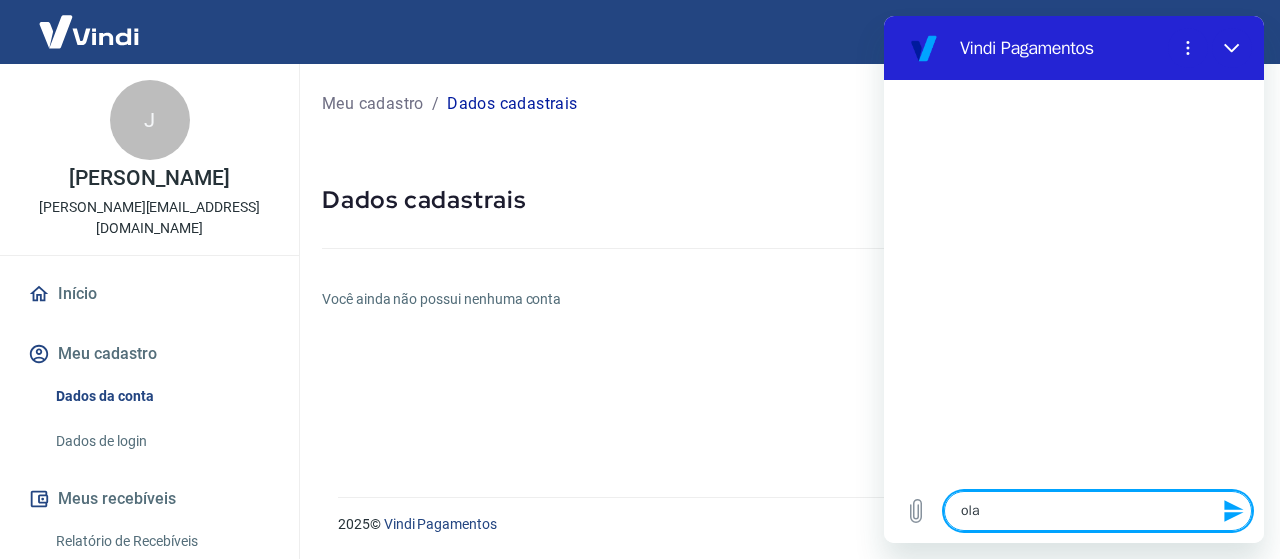 type on "ola" 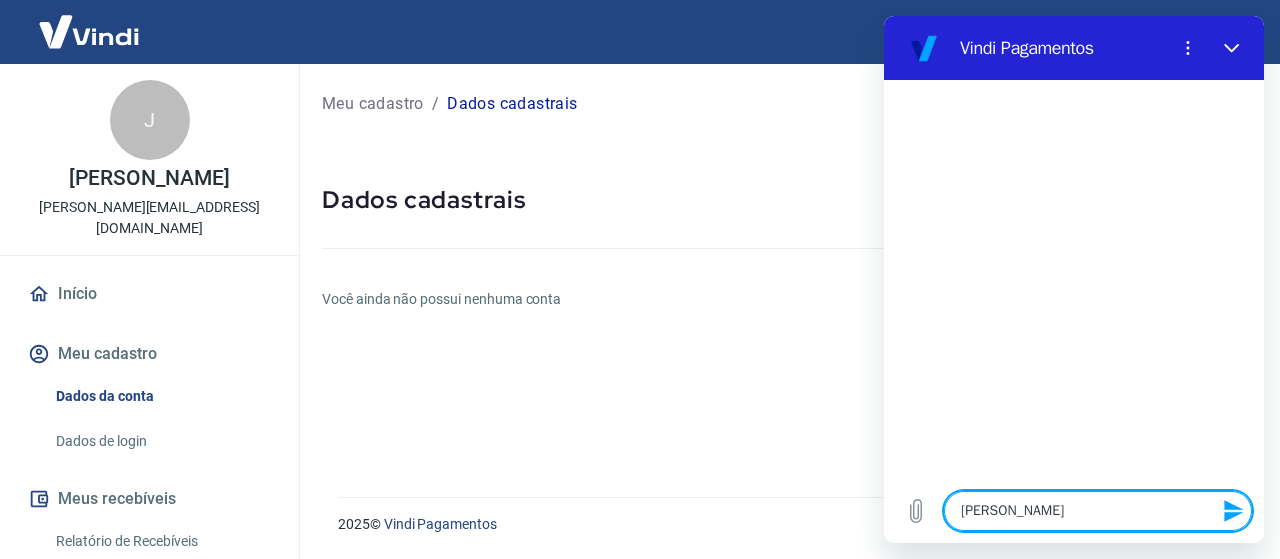 type on "ola tu" 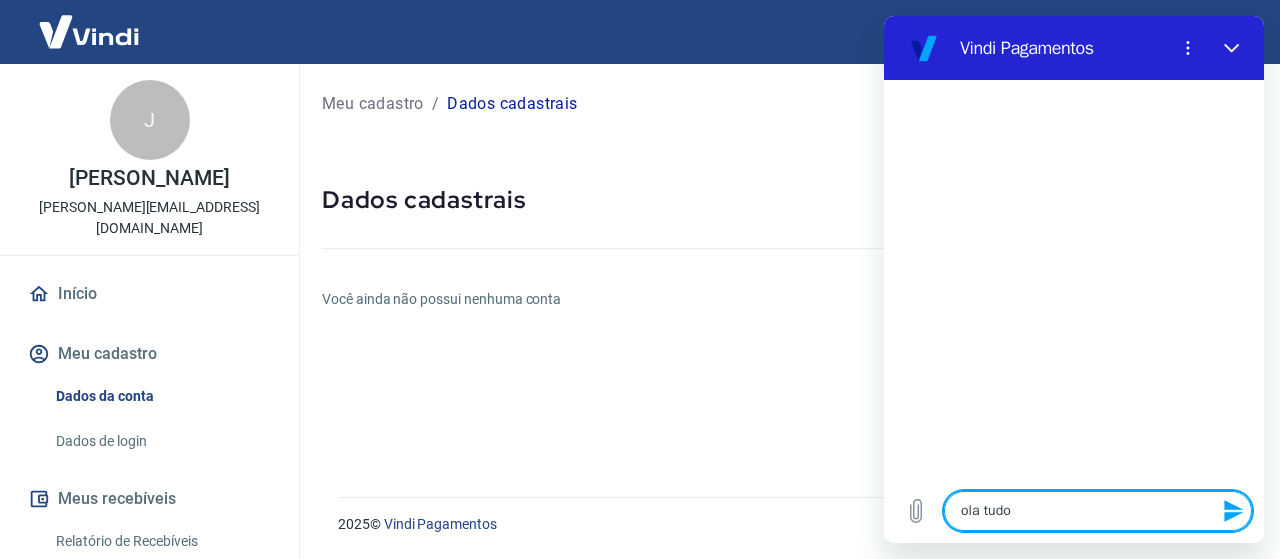 type on "ola tudo" 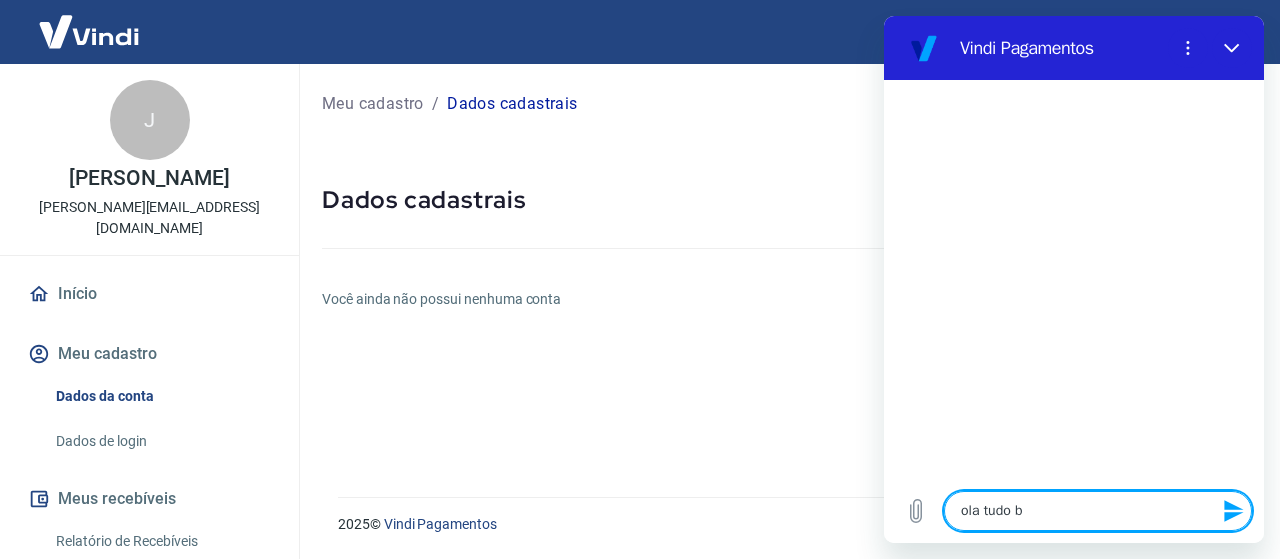 type on "ola tudo be" 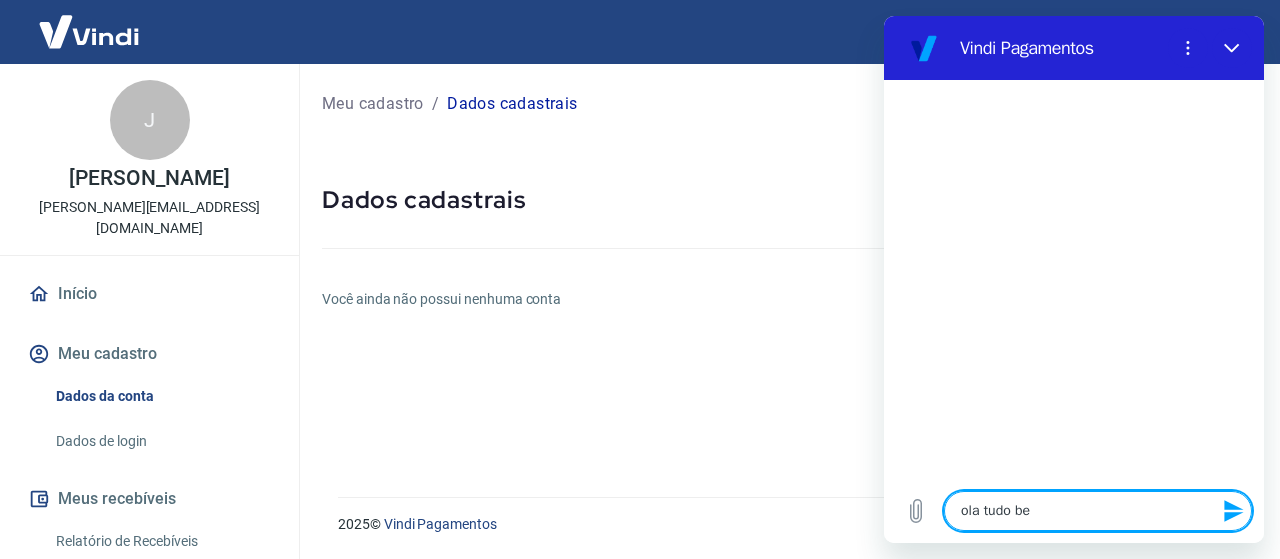 type on "ola tudo bem" 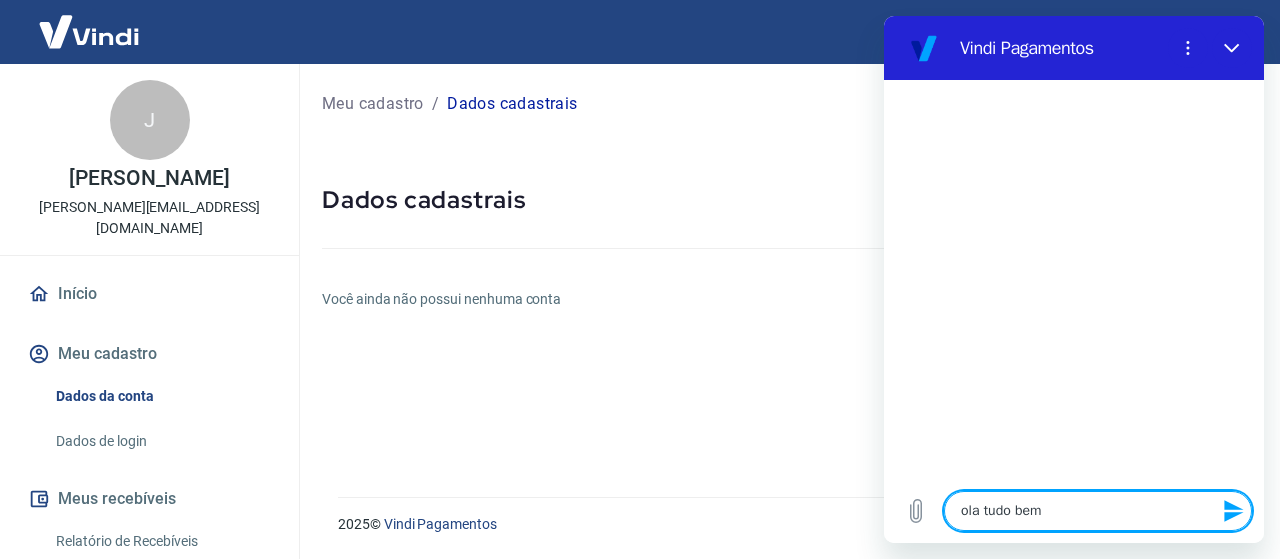 type on "ola tudo bem" 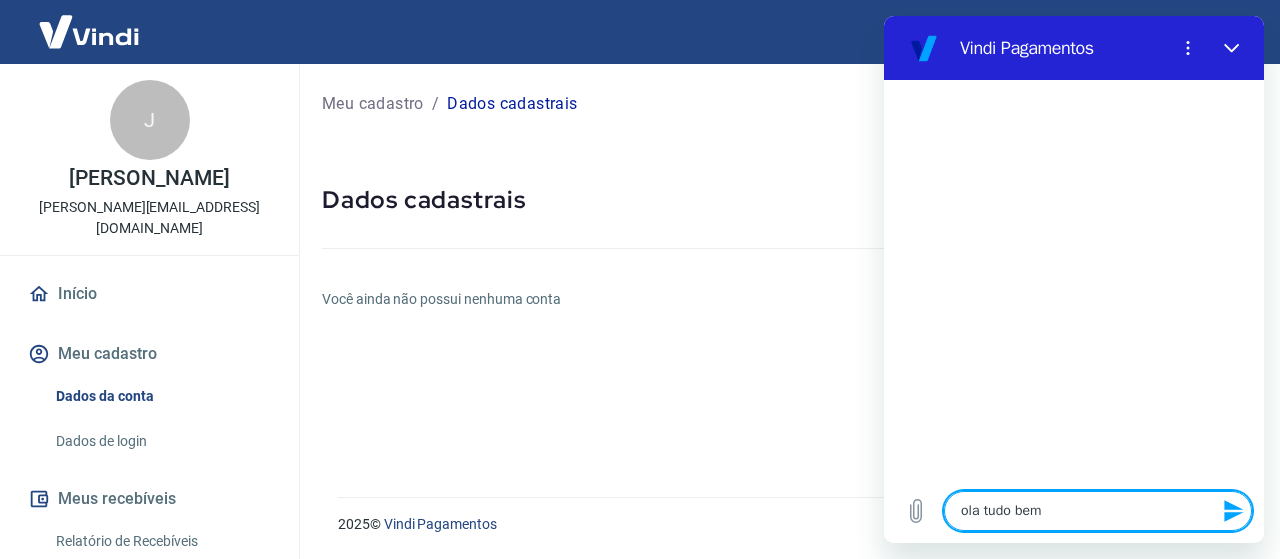 type 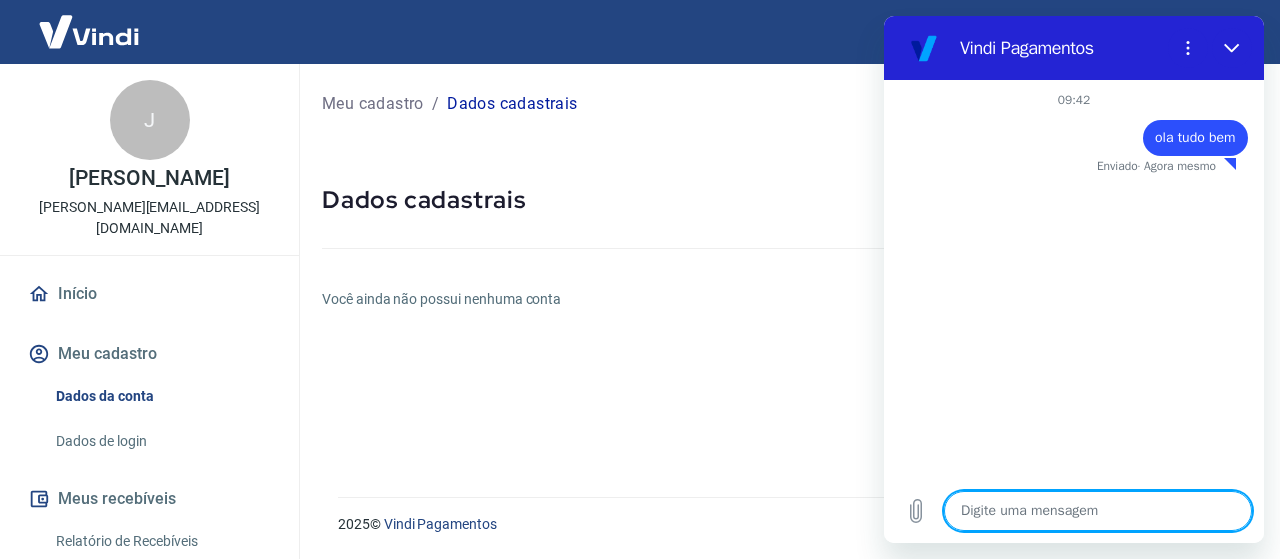 type on "x" 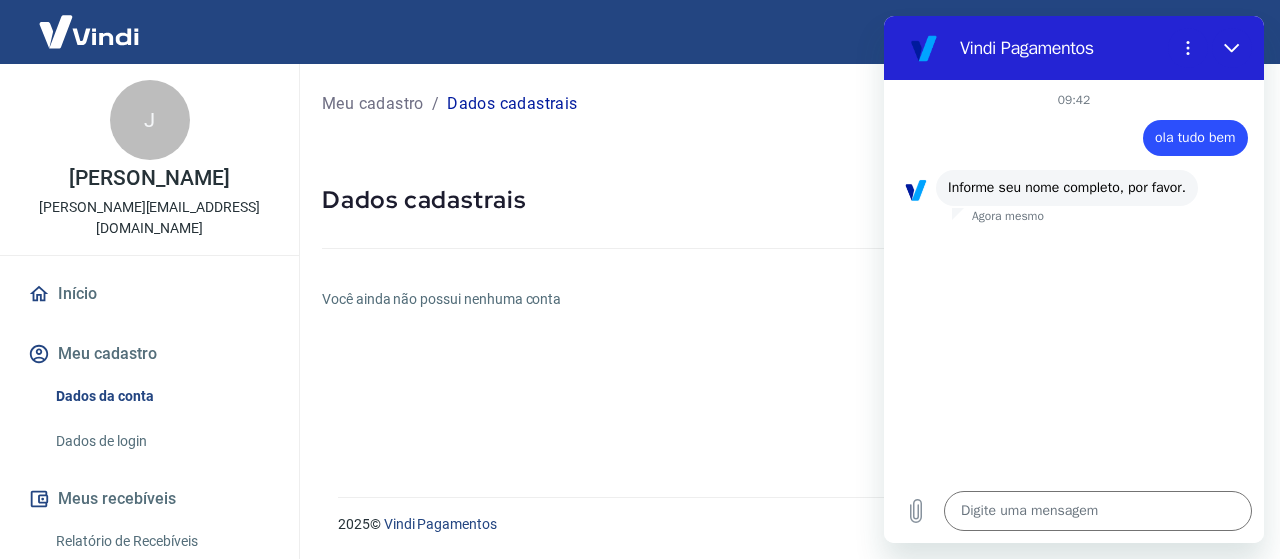 click on "09:42  diz:  ola tudo bem  Enviado  · Agora mesmo  diz:  Informe seu nome completo, por favor. Agora mesmo" at bounding box center (1074, 279) 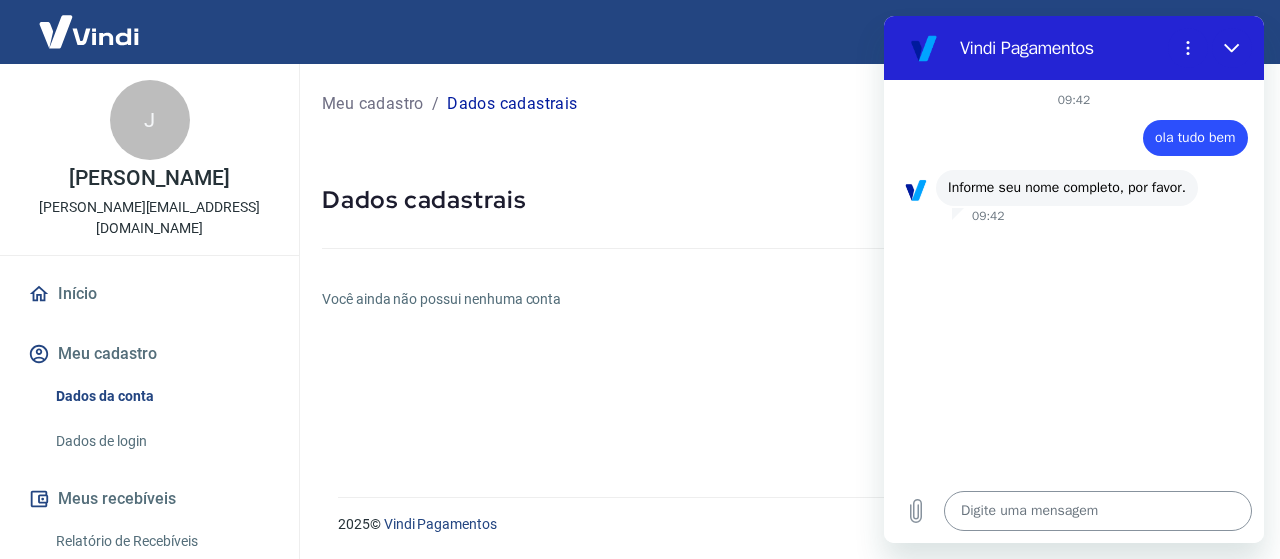 click at bounding box center (1098, 511) 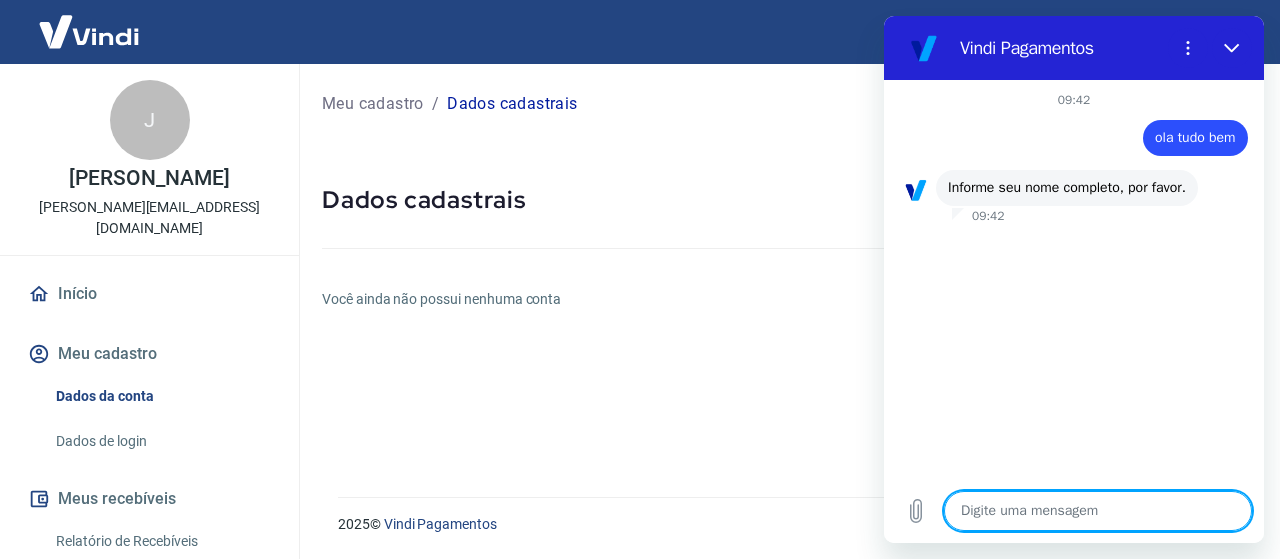 type on "a" 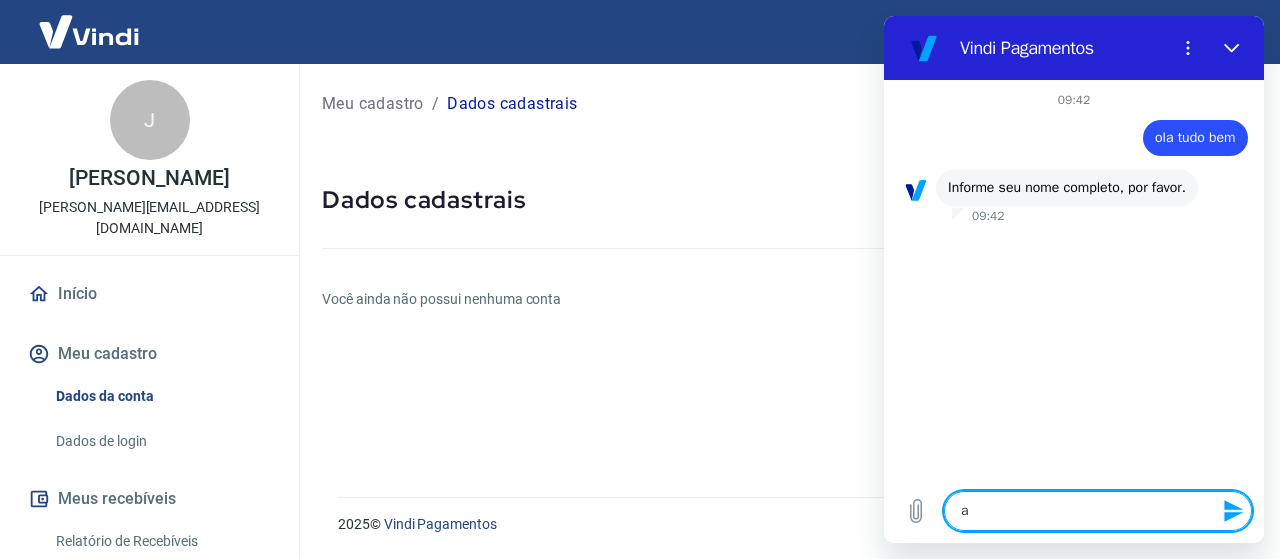 type on "ar" 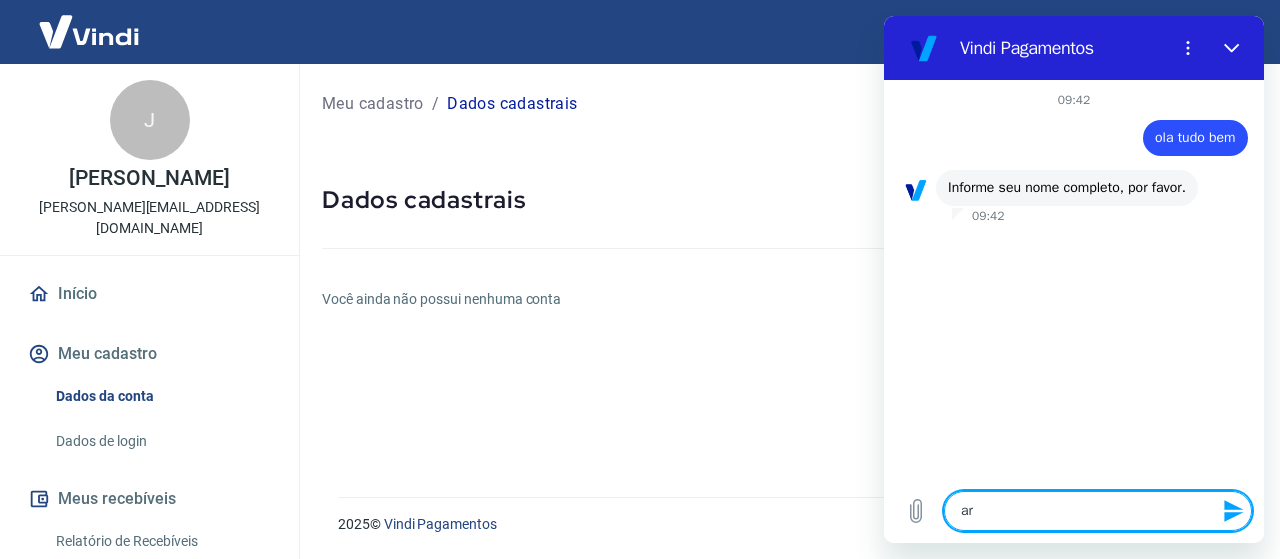 type on "art" 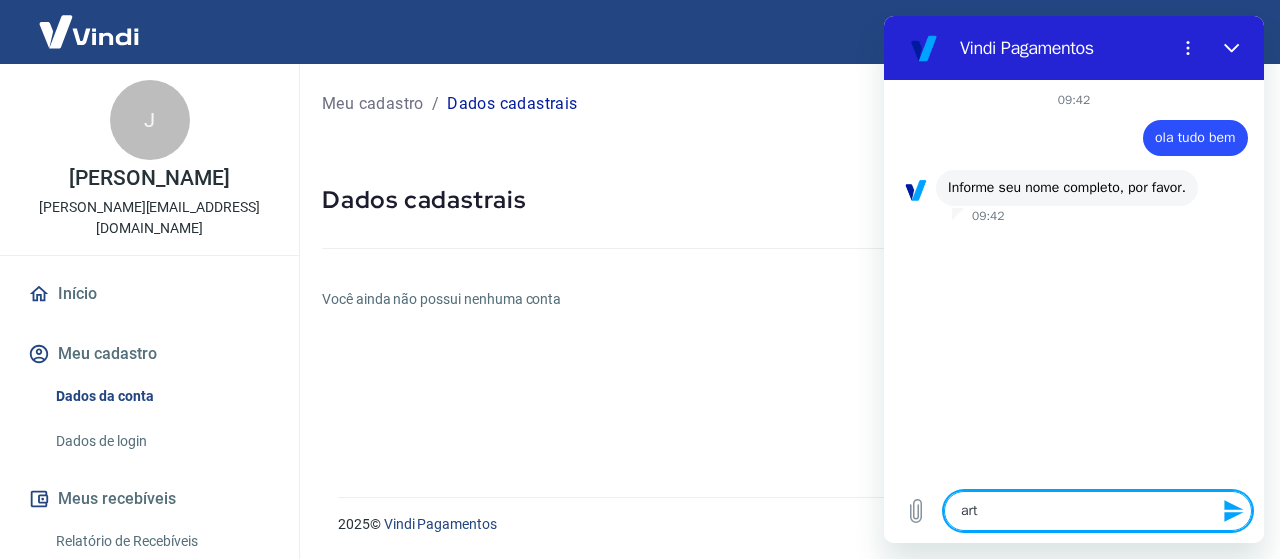 type on "arth" 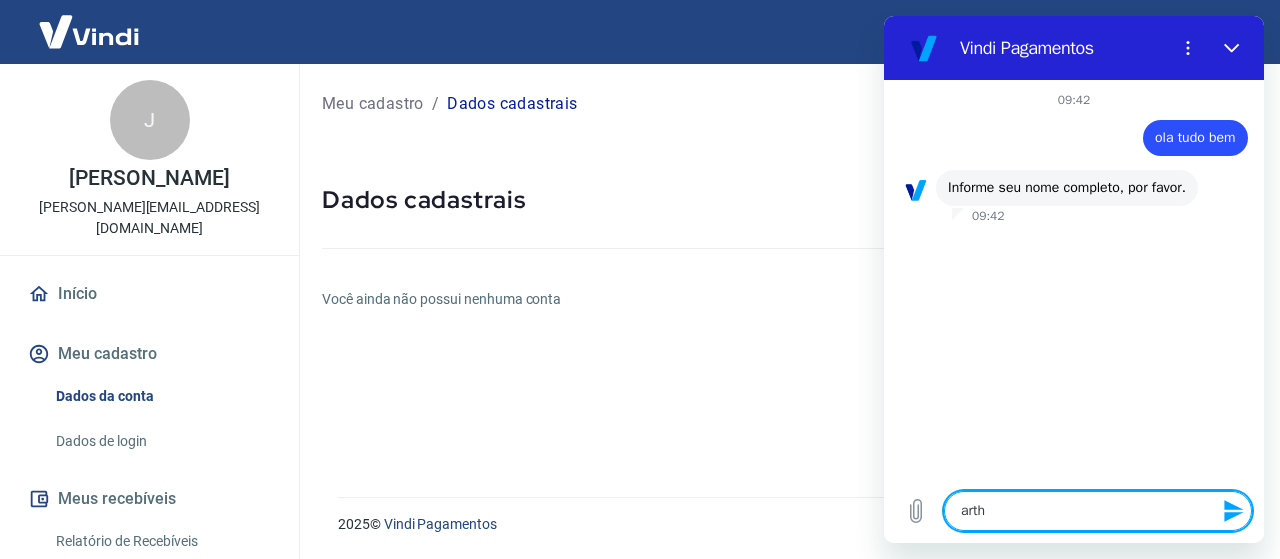 type on "arthu" 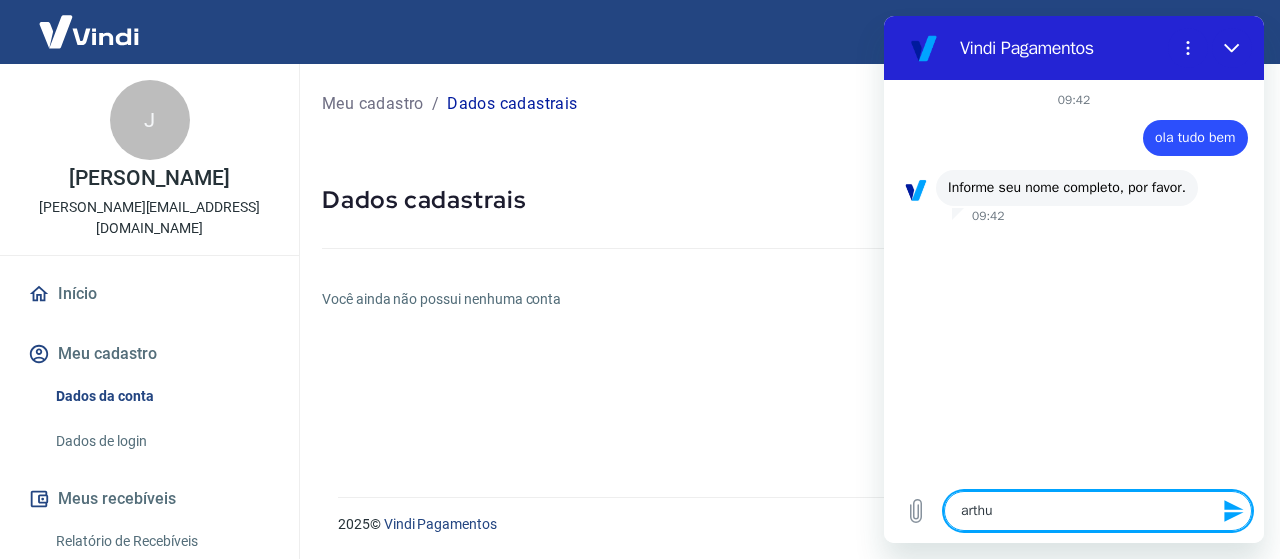 type on "[PERSON_NAME]" 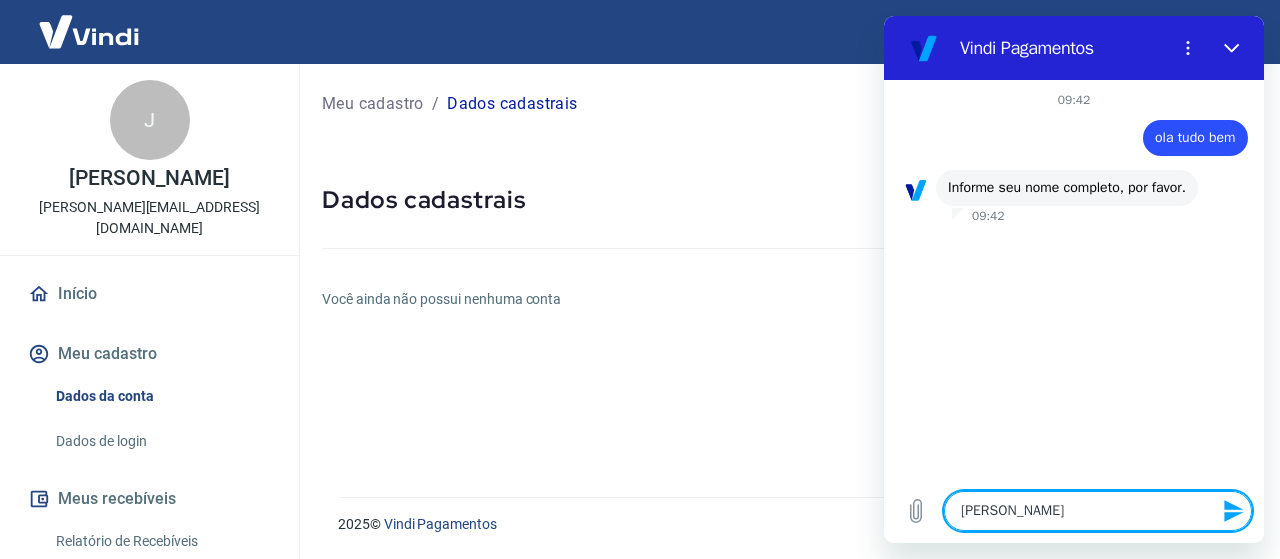 type on "[PERSON_NAME]" 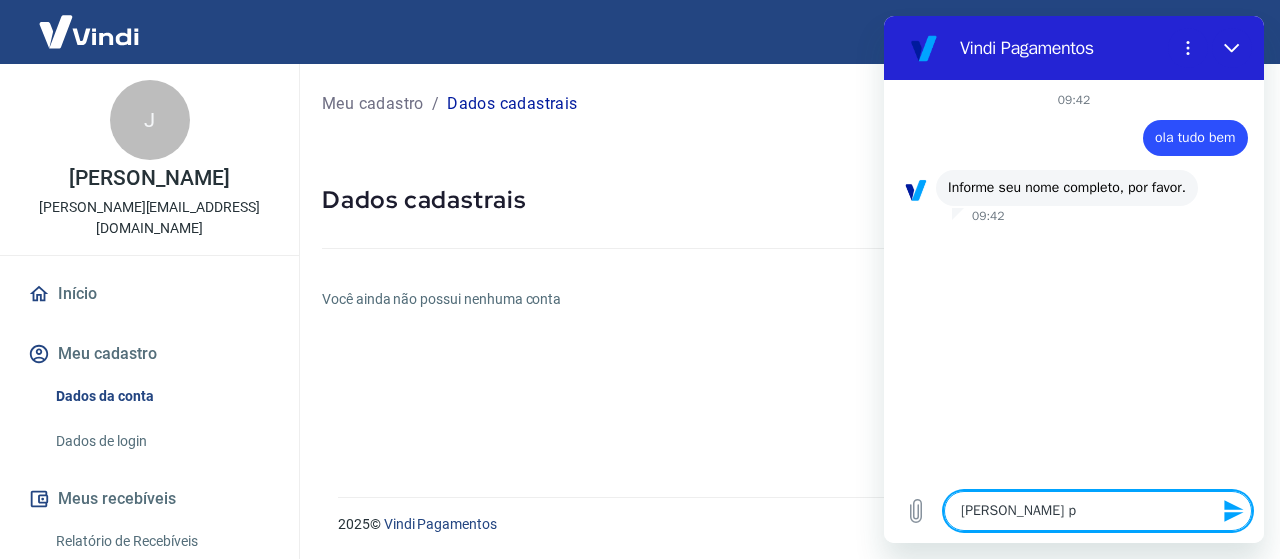 type on "arthur guedes pe" 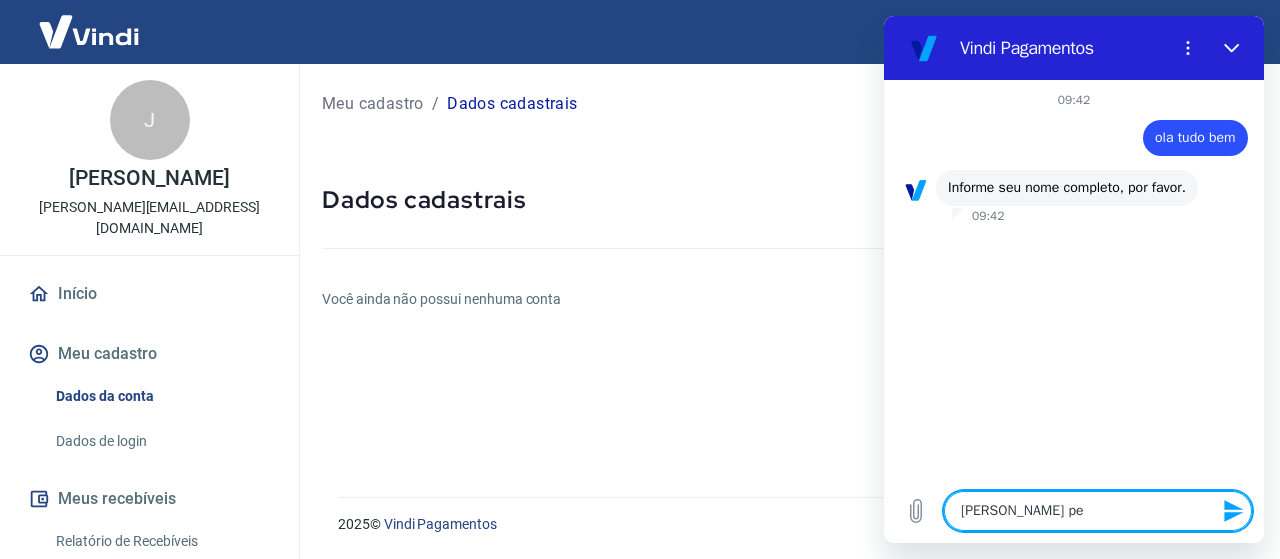 type on "x" 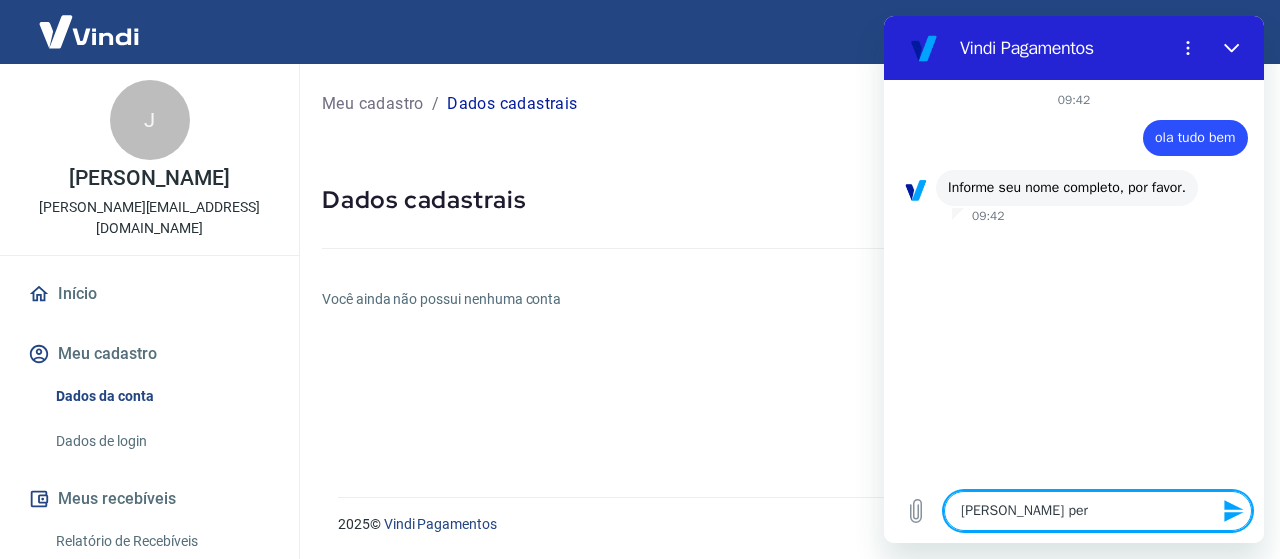 type on "arthur guedes pere" 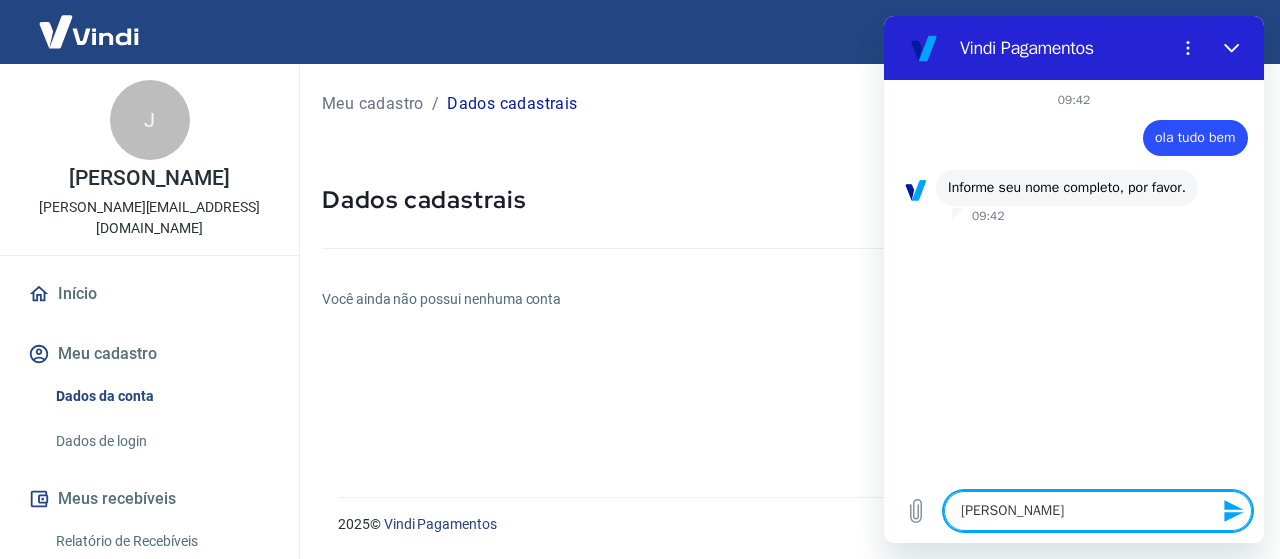 type on "arthur guedes perei" 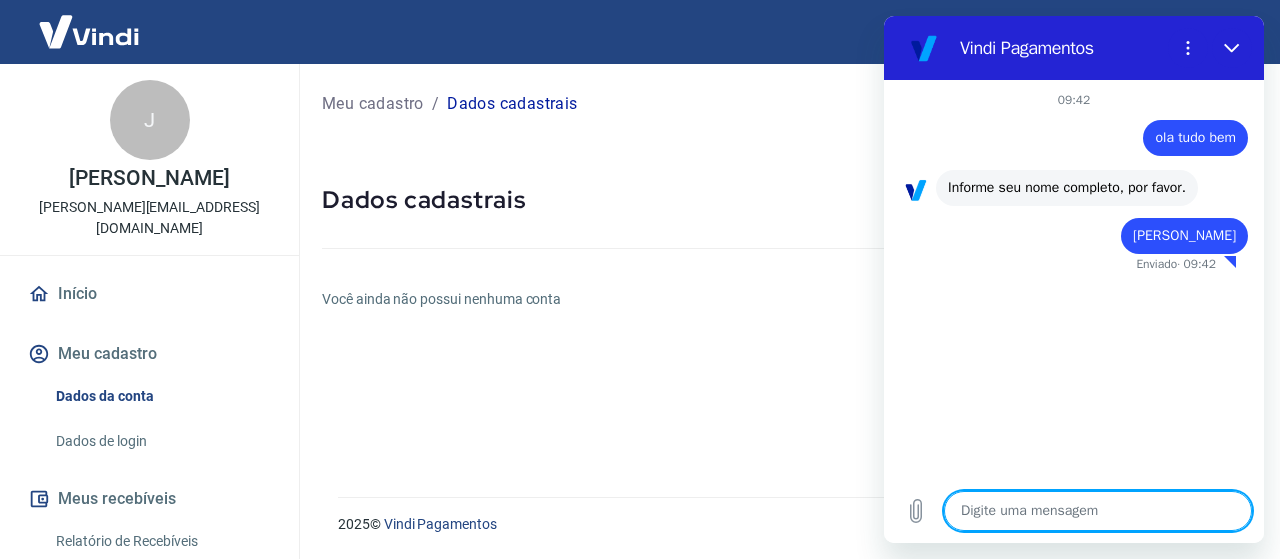 type on "x" 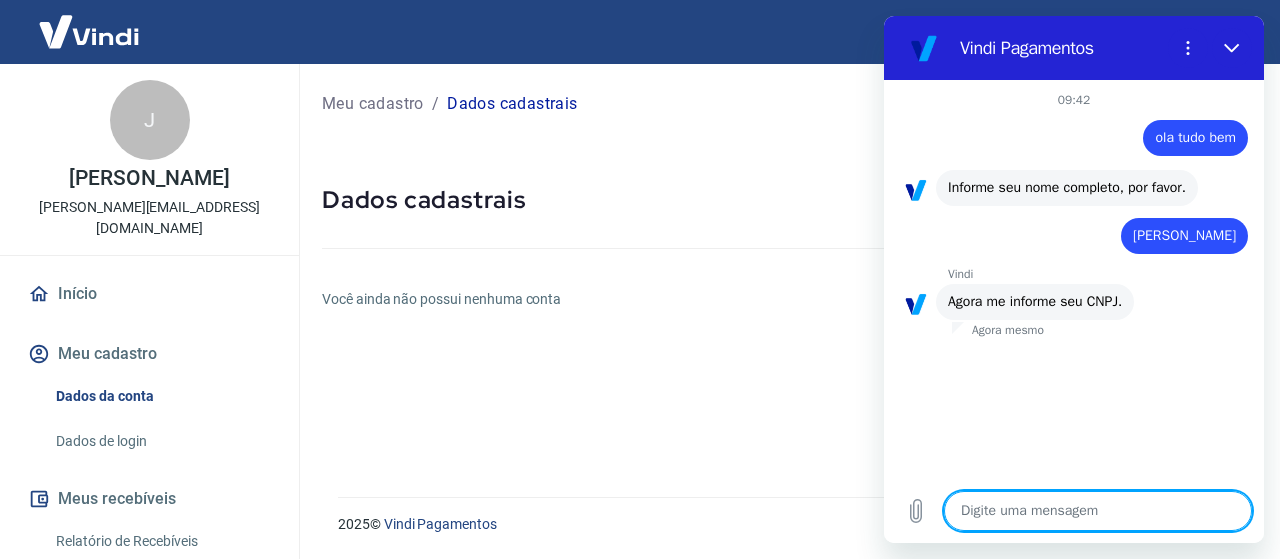 type on "4" 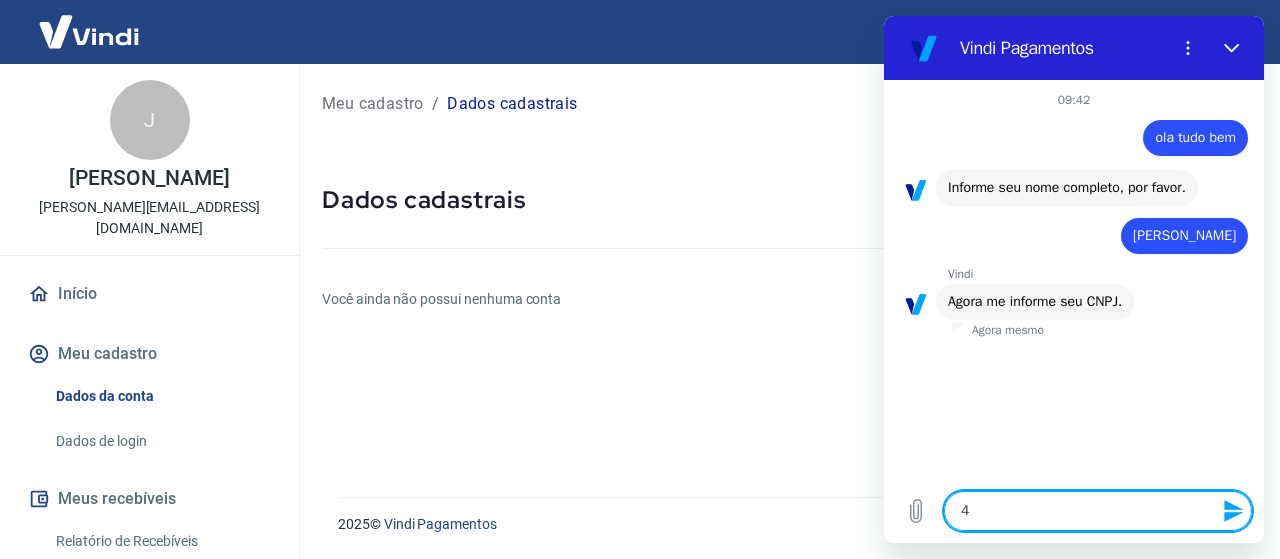 type on "46" 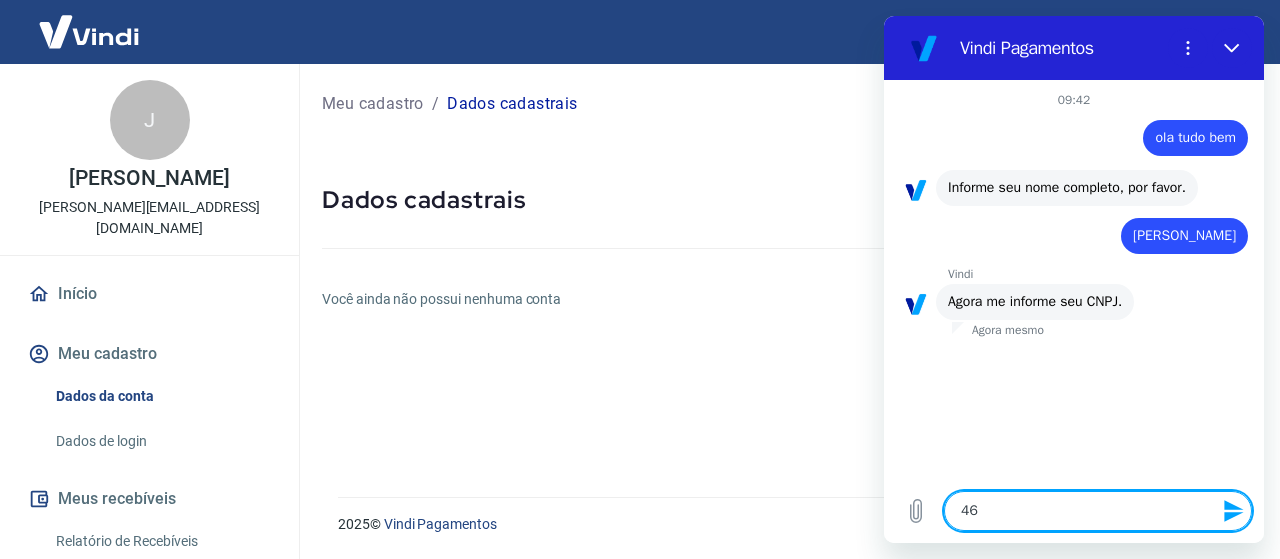 type on "468" 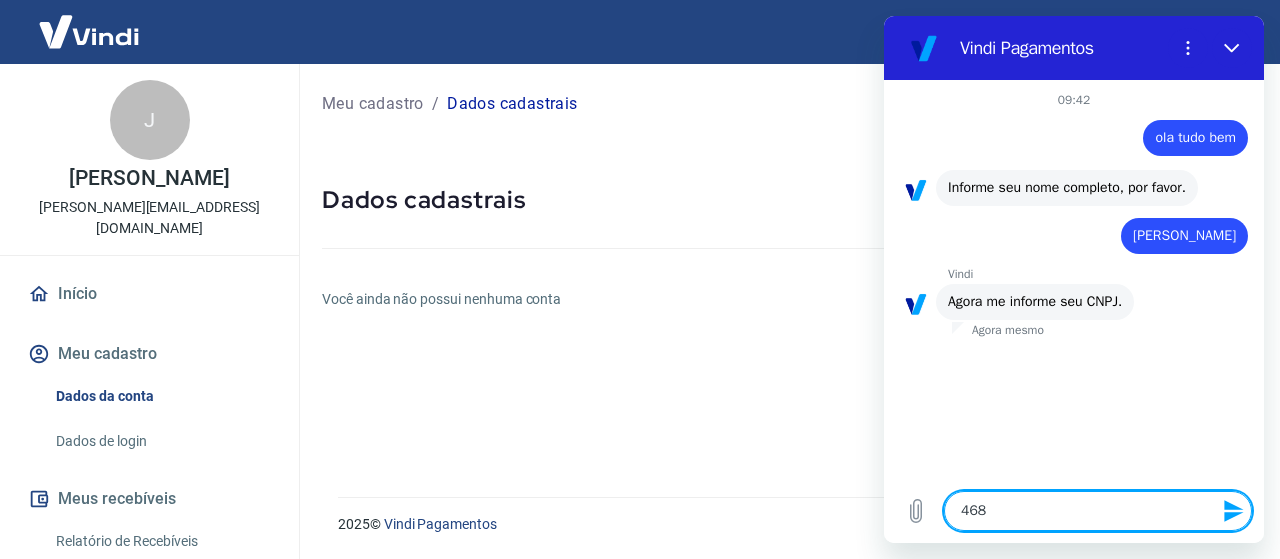 type on "4685" 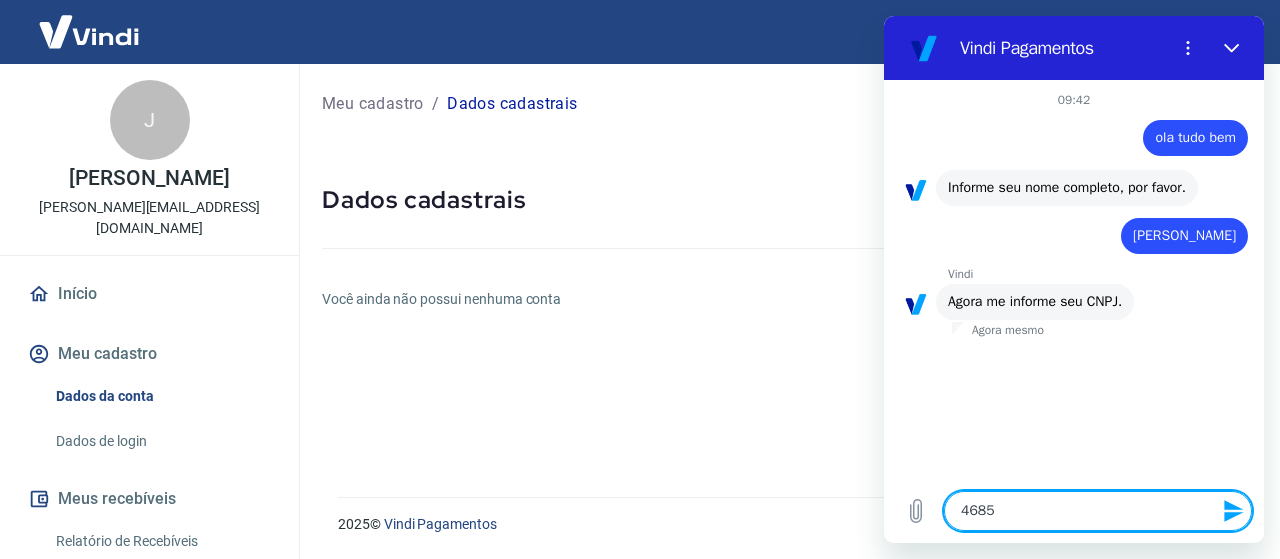 type on "46854" 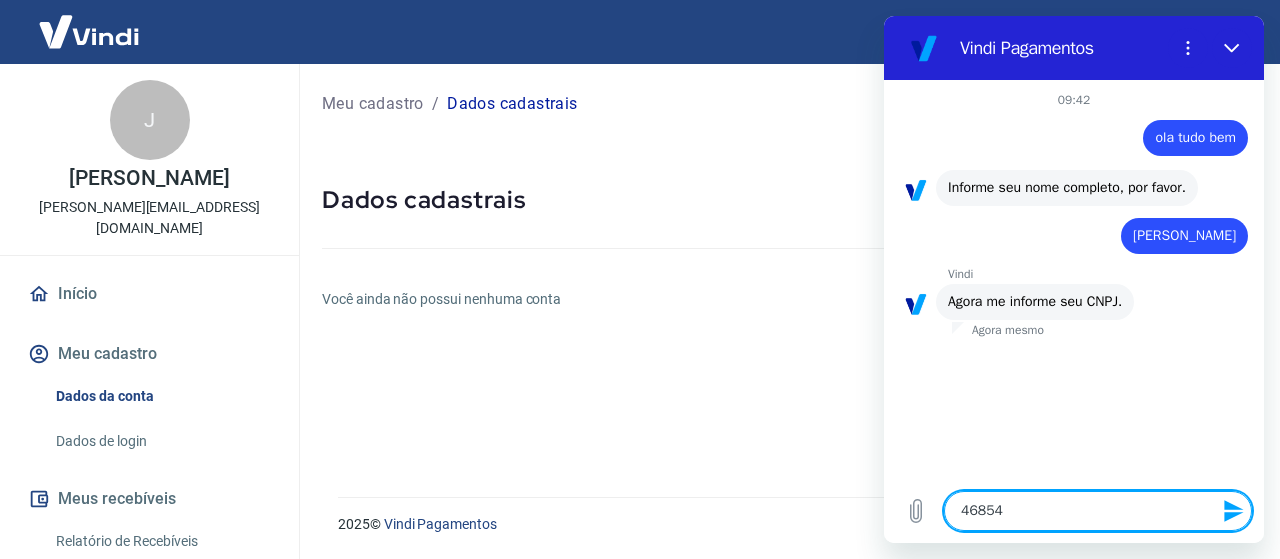 type on "468547" 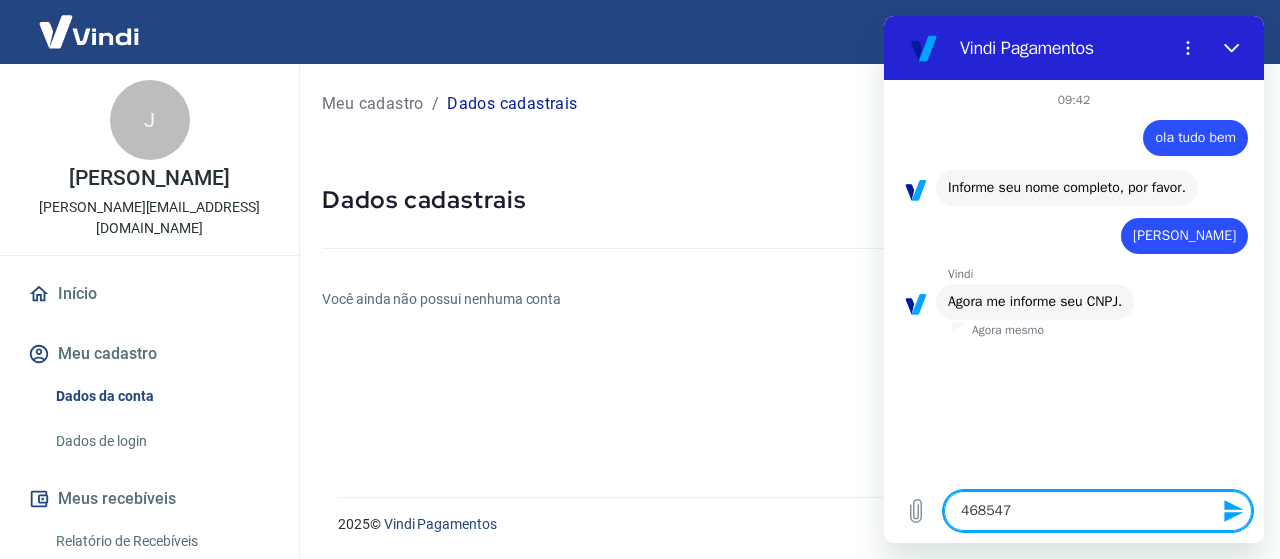 type on "4685474" 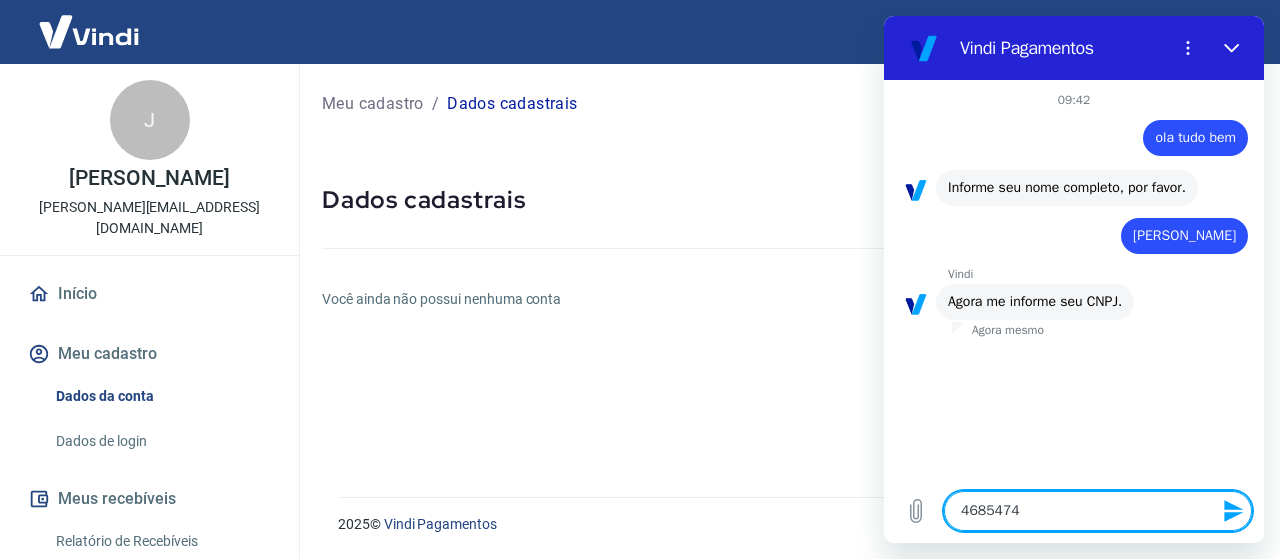type on "46854744" 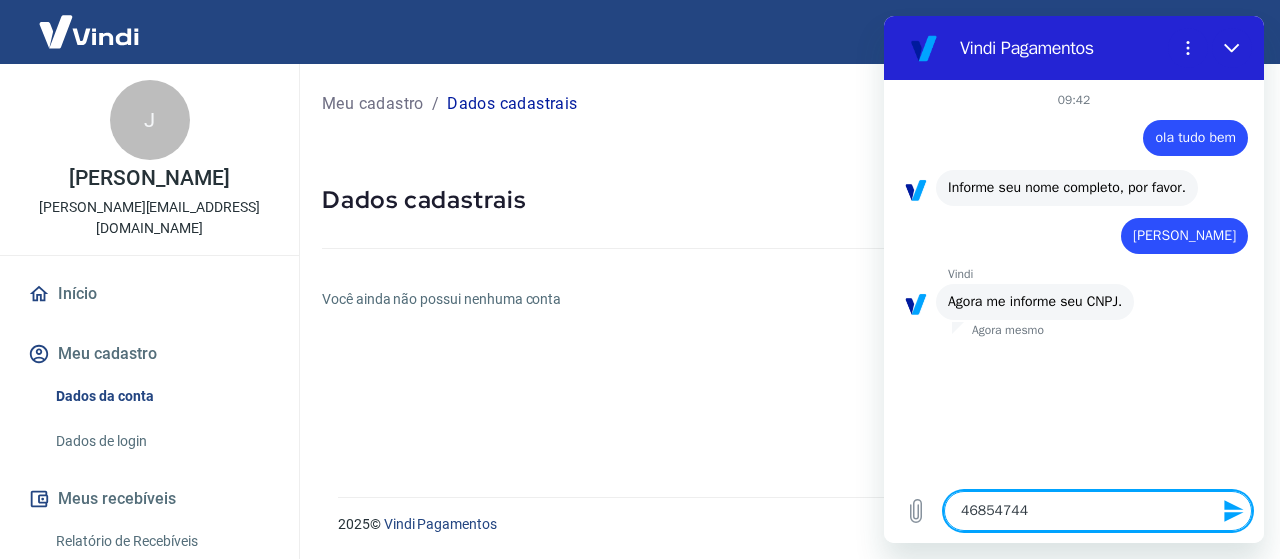 type on "468547440" 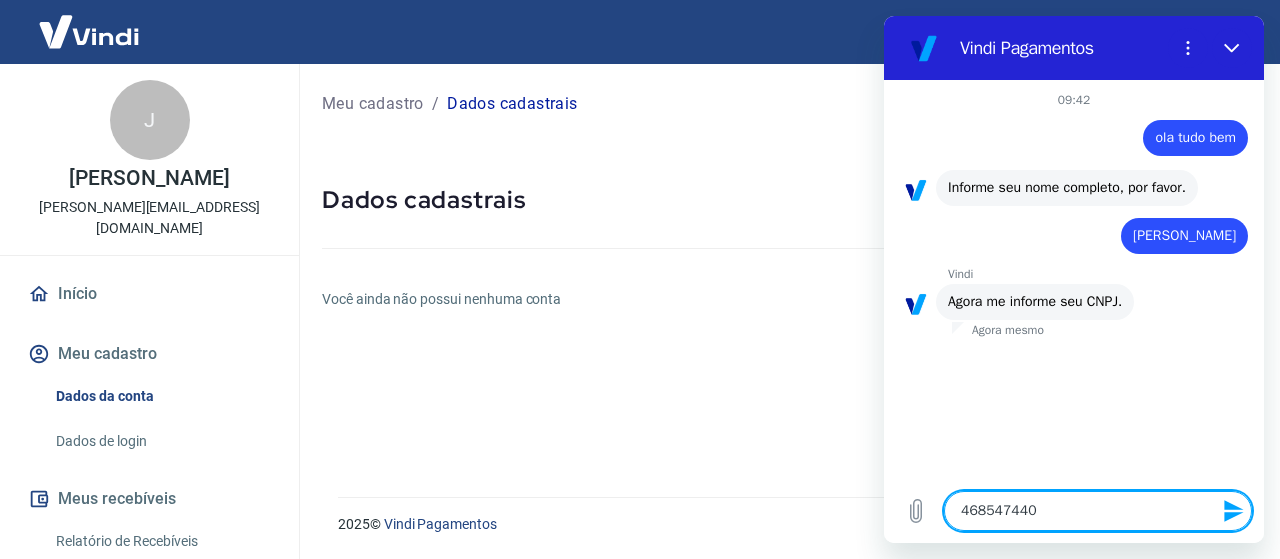 type on "4685474400" 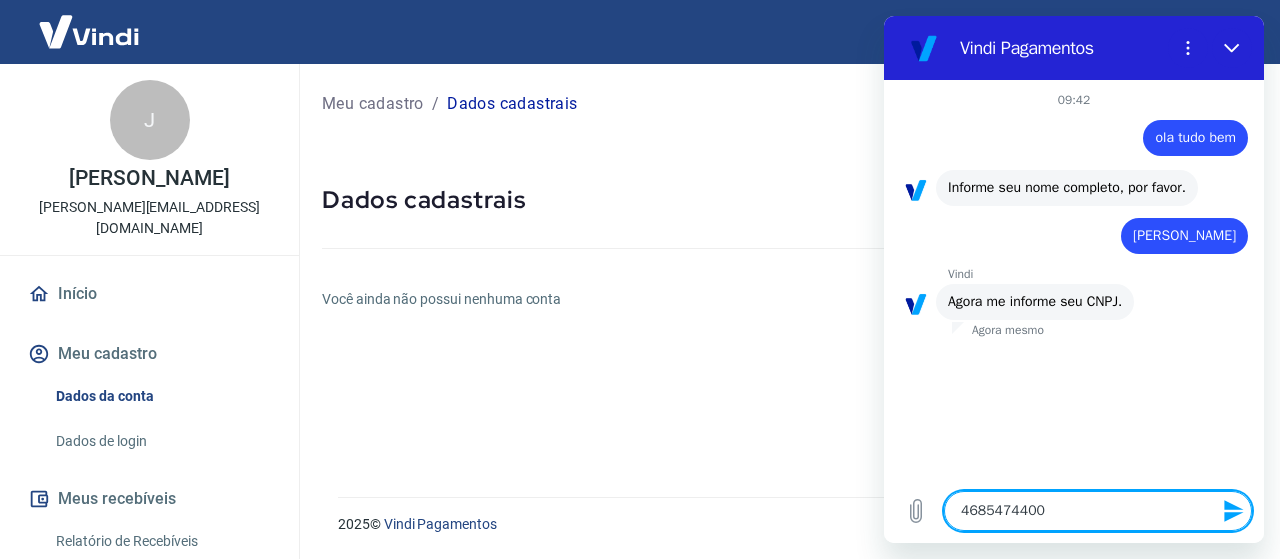 type on "46854744000" 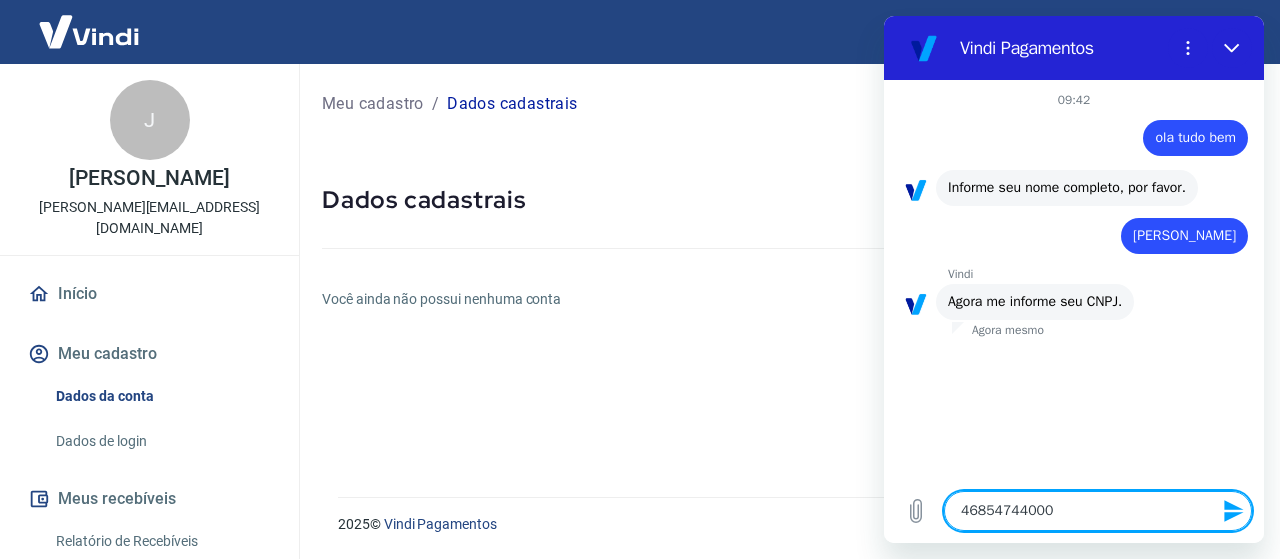 type on "468547440001" 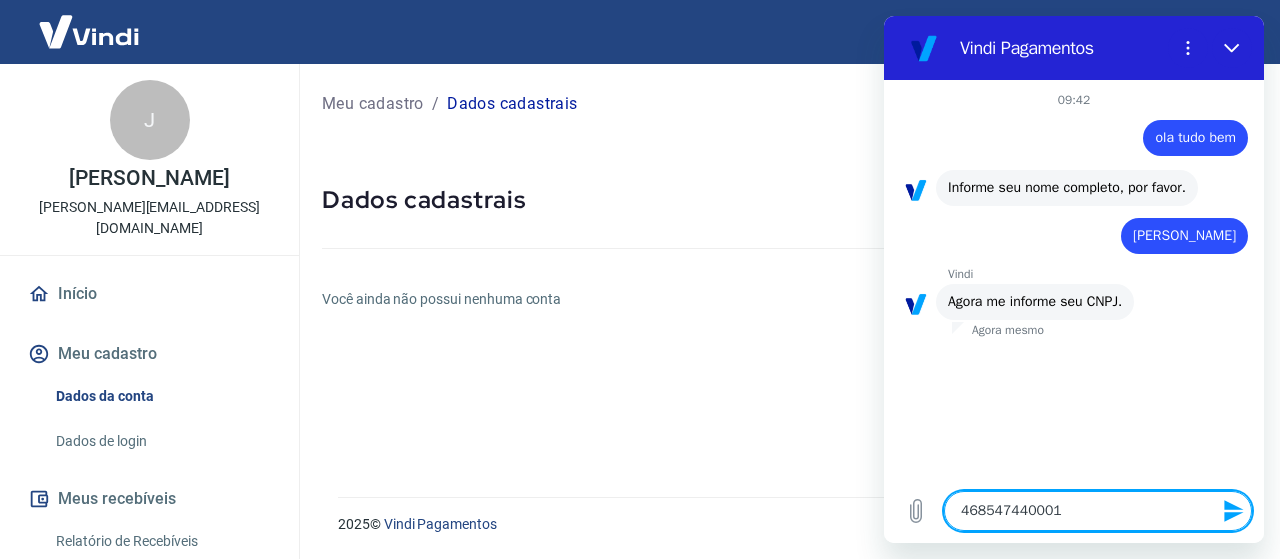 type on "4685474400017" 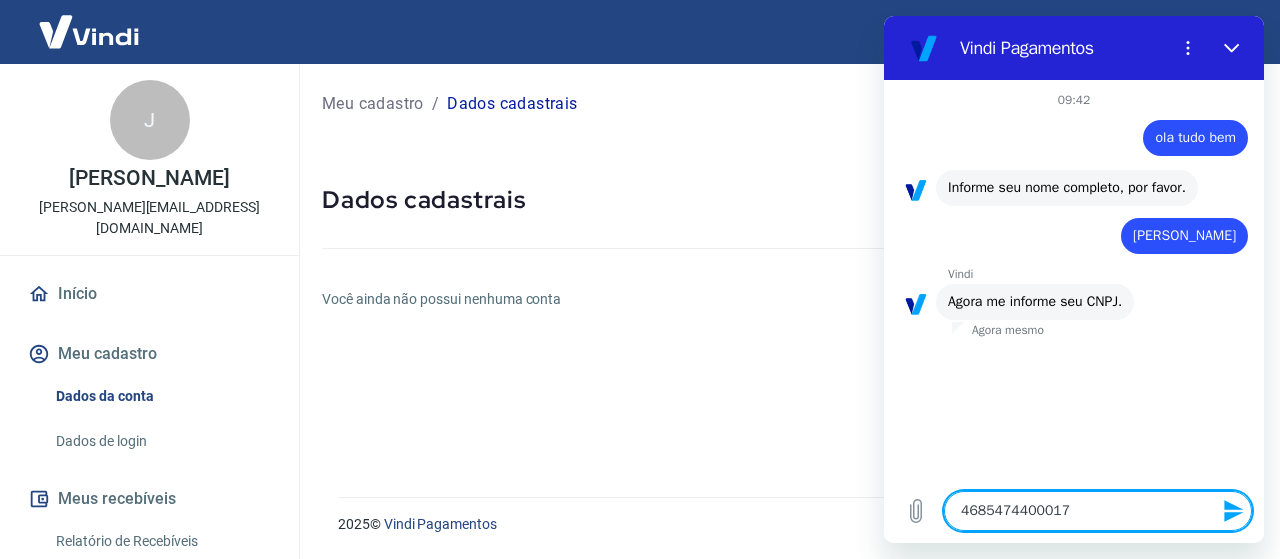type on "46854744000174" 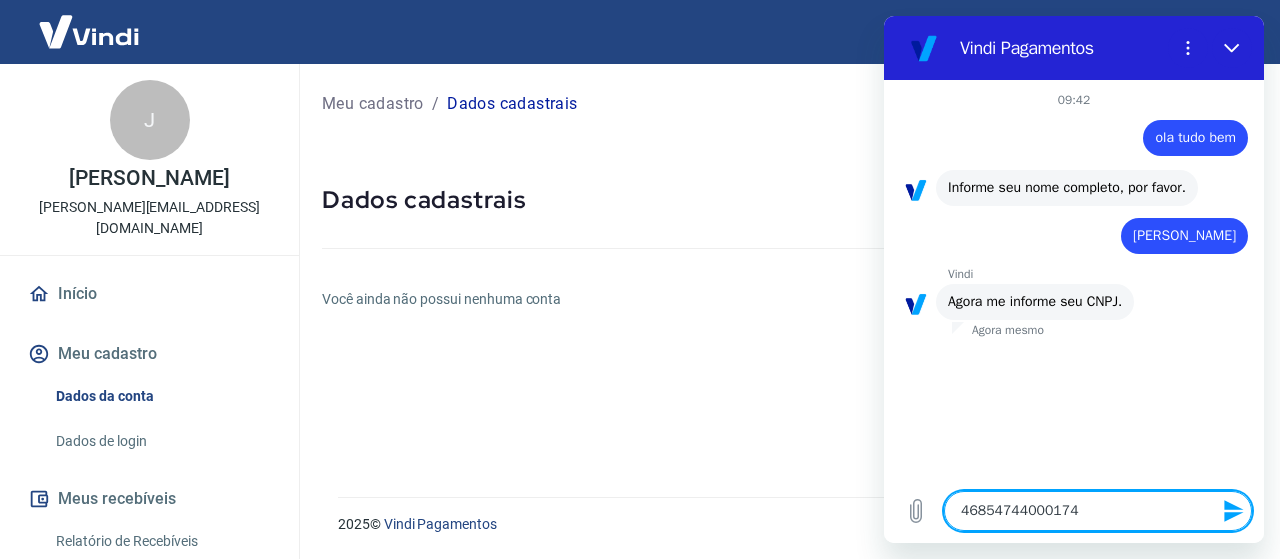 type 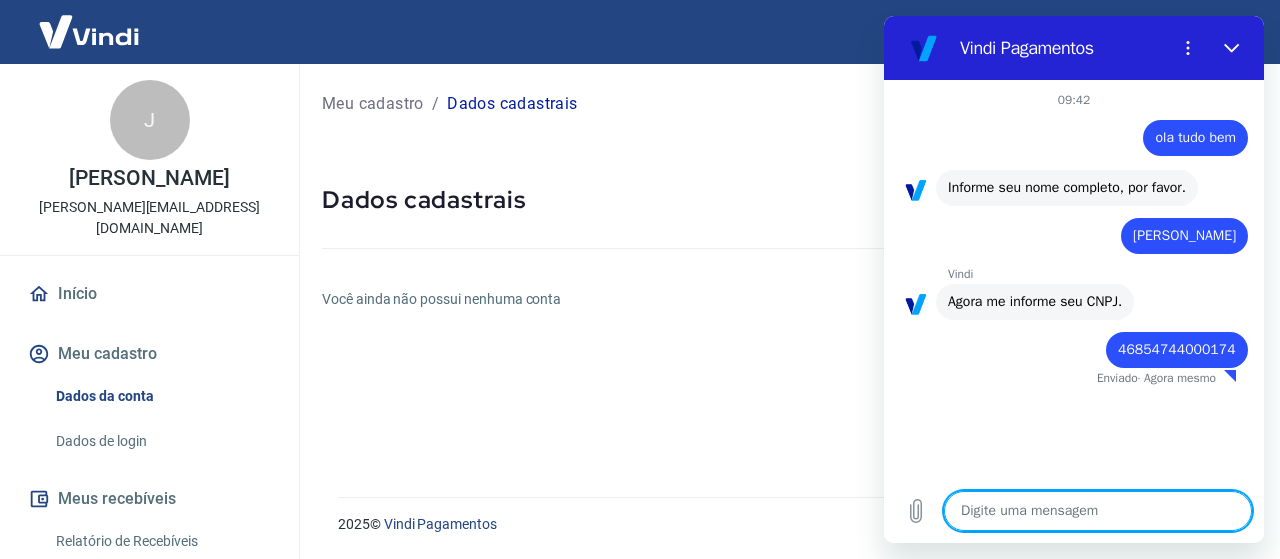 type on "x" 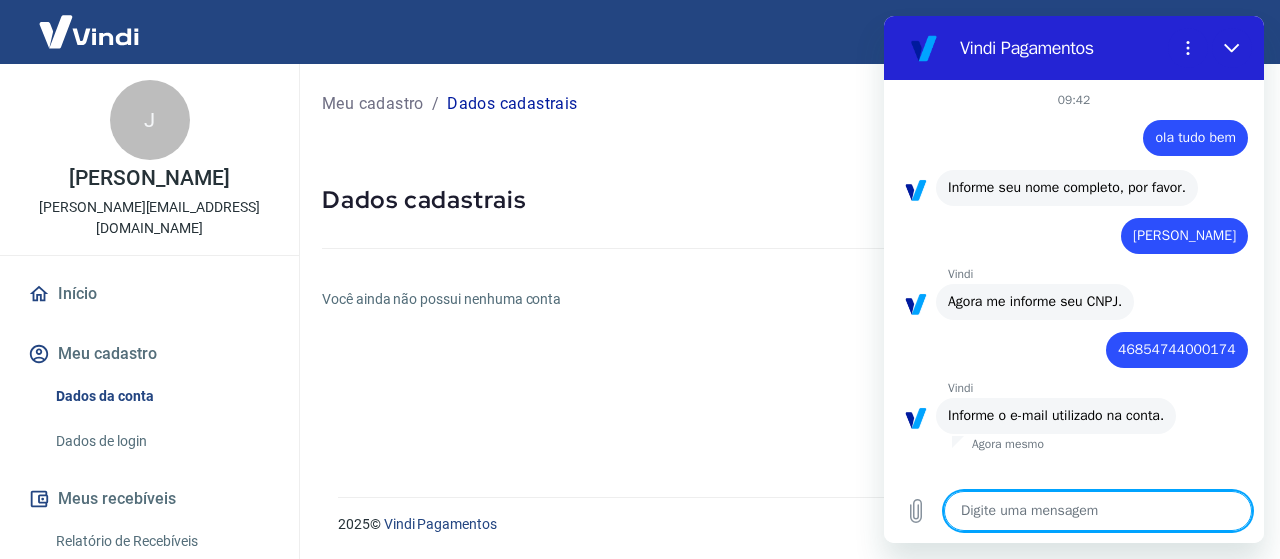 paste on "[PERSON_NAME][EMAIL_ADDRESS][DOMAIN_NAME]" 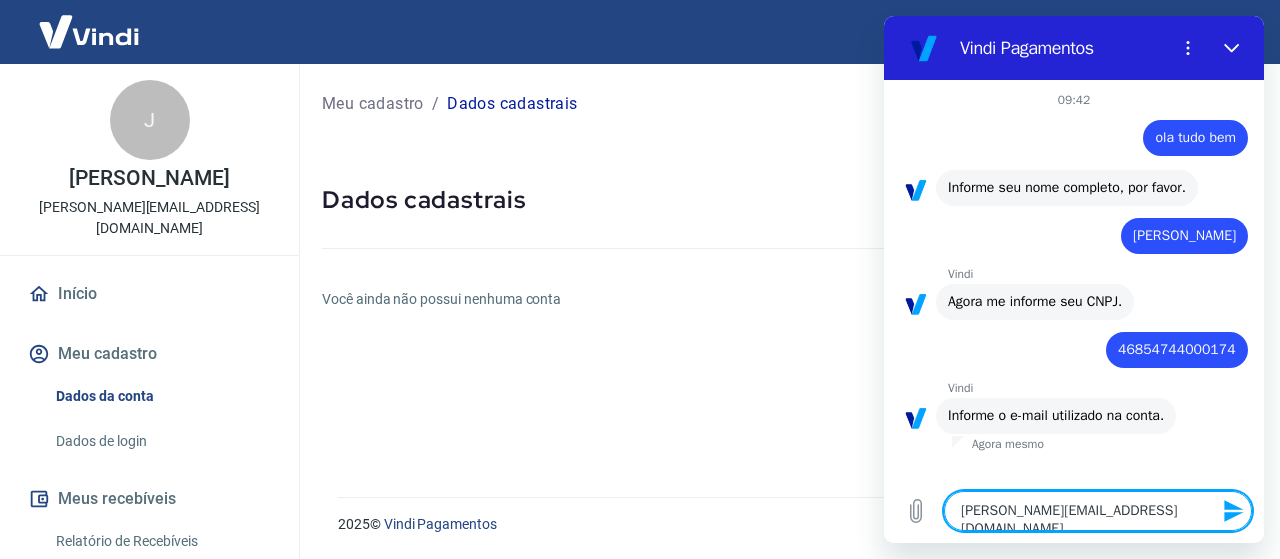 type on "[PERSON_NAME][EMAIL_ADDRESS][DOMAIN_NAME]" 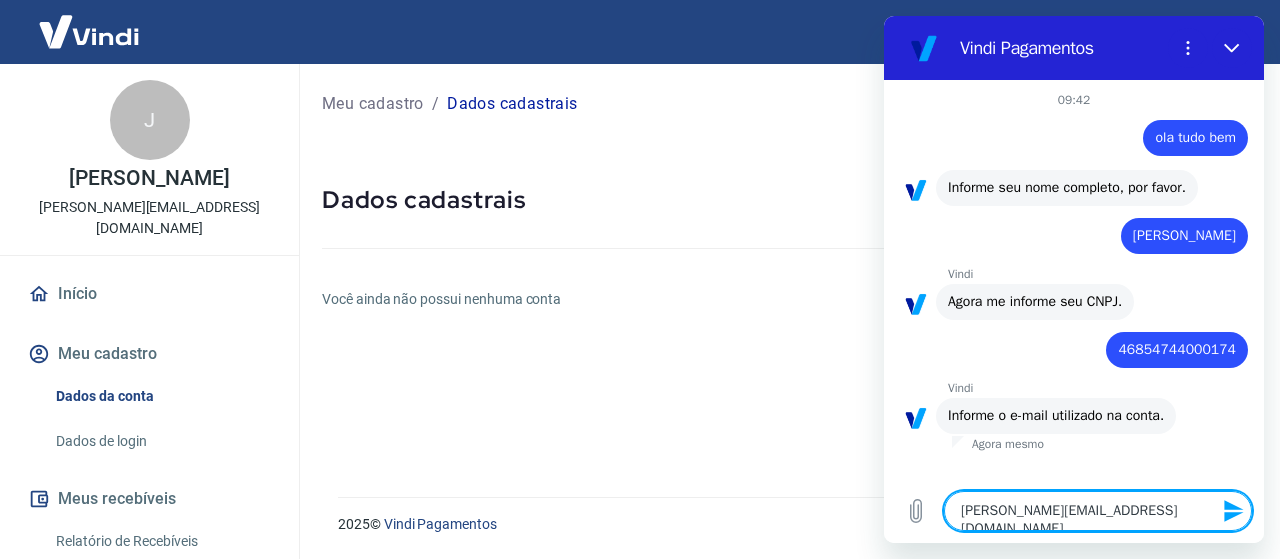 type 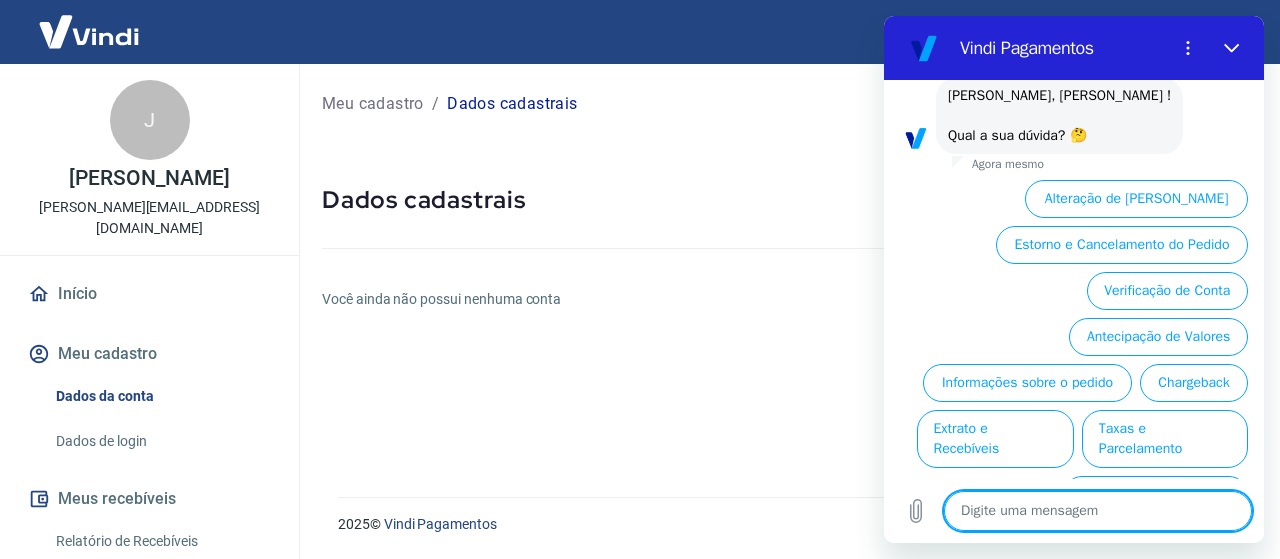 scroll, scrollTop: 414, scrollLeft: 0, axis: vertical 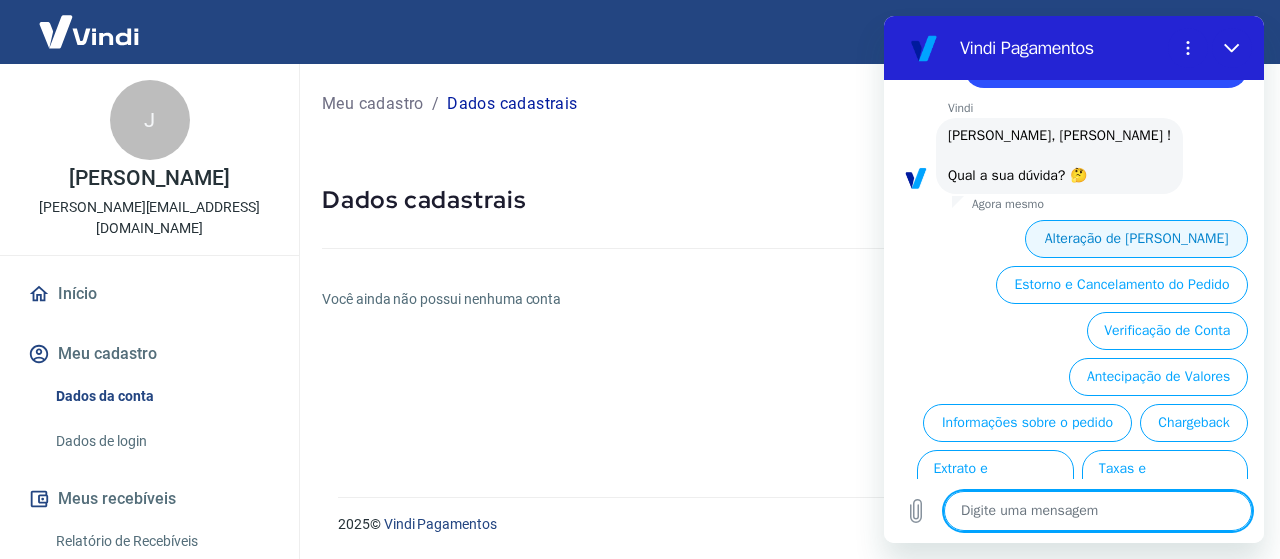 click on "Alteração de Dados Cadastrais" at bounding box center [1136, 239] 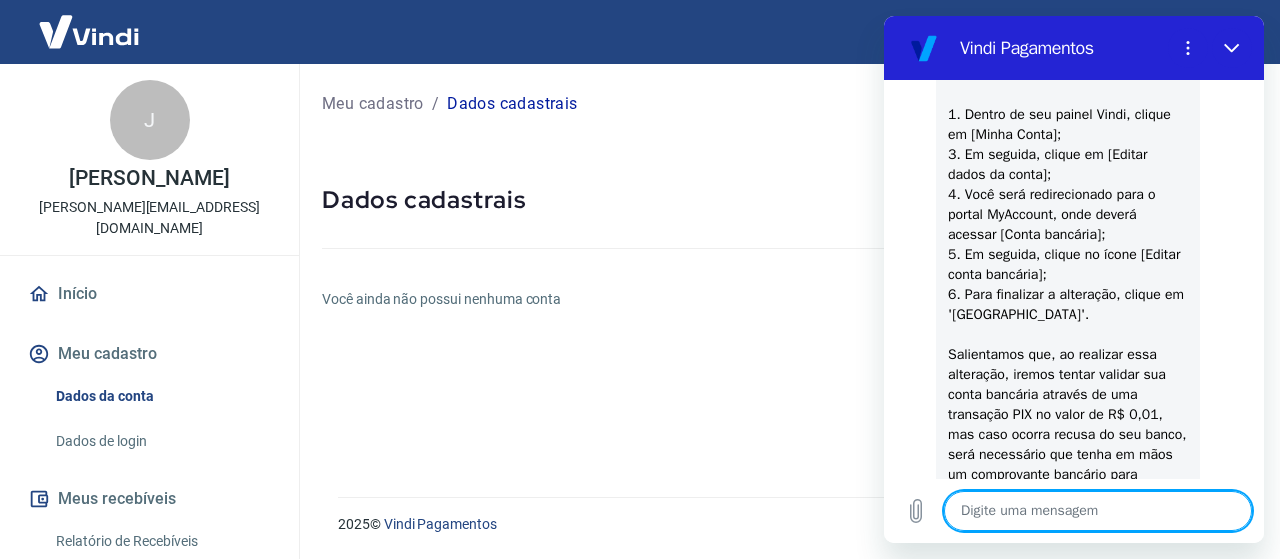 scroll, scrollTop: 589, scrollLeft: 0, axis: vertical 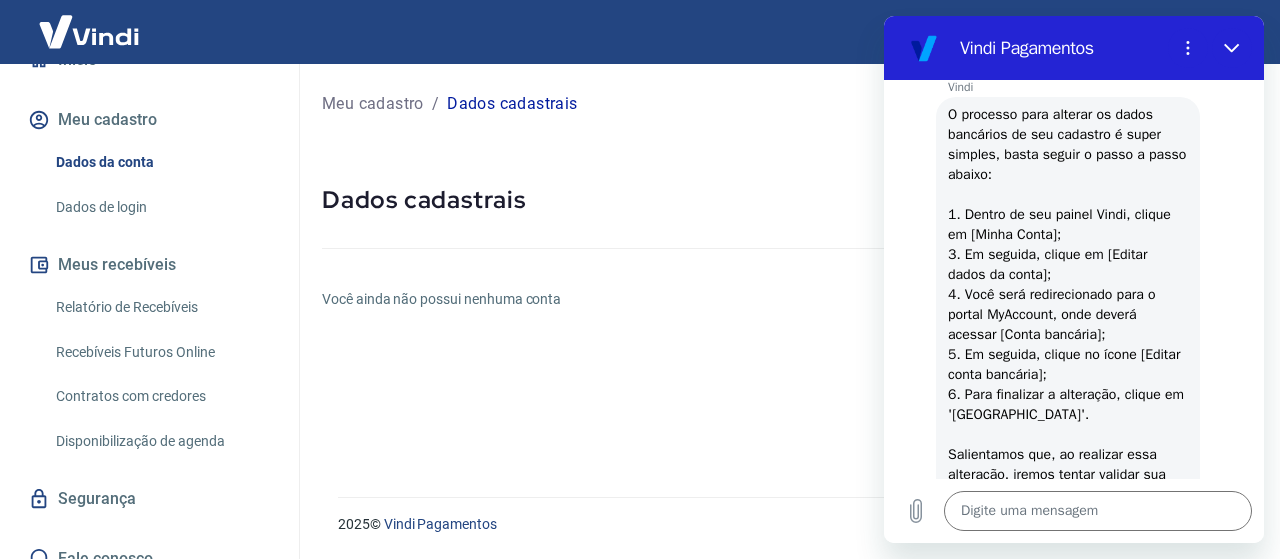 click on "Dados de login" at bounding box center (161, 207) 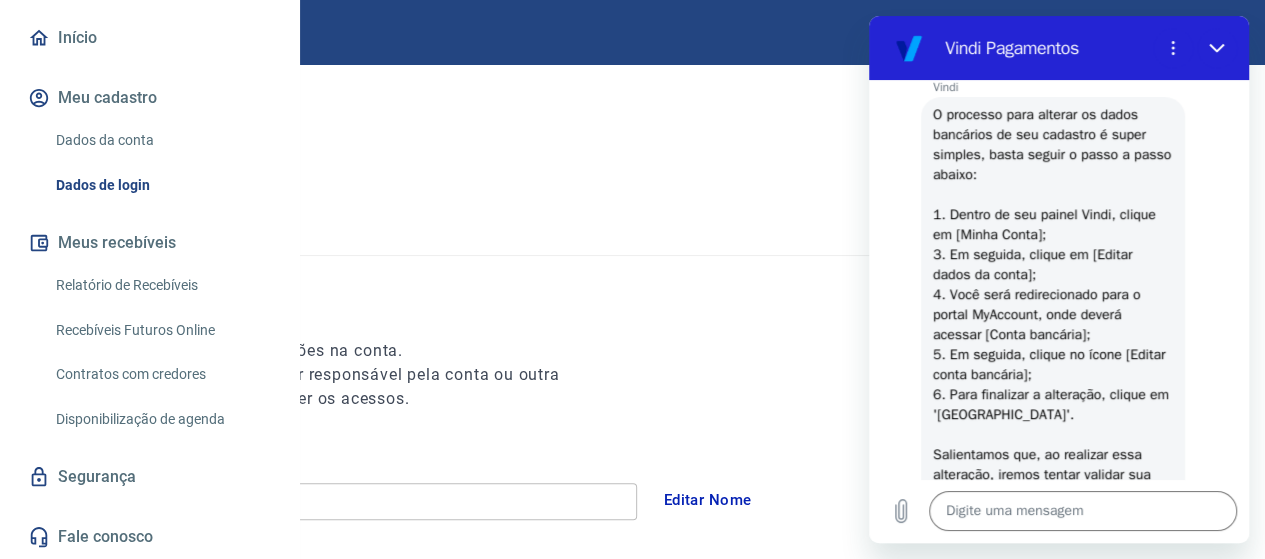 click on "Dados da conta" at bounding box center [161, 140] 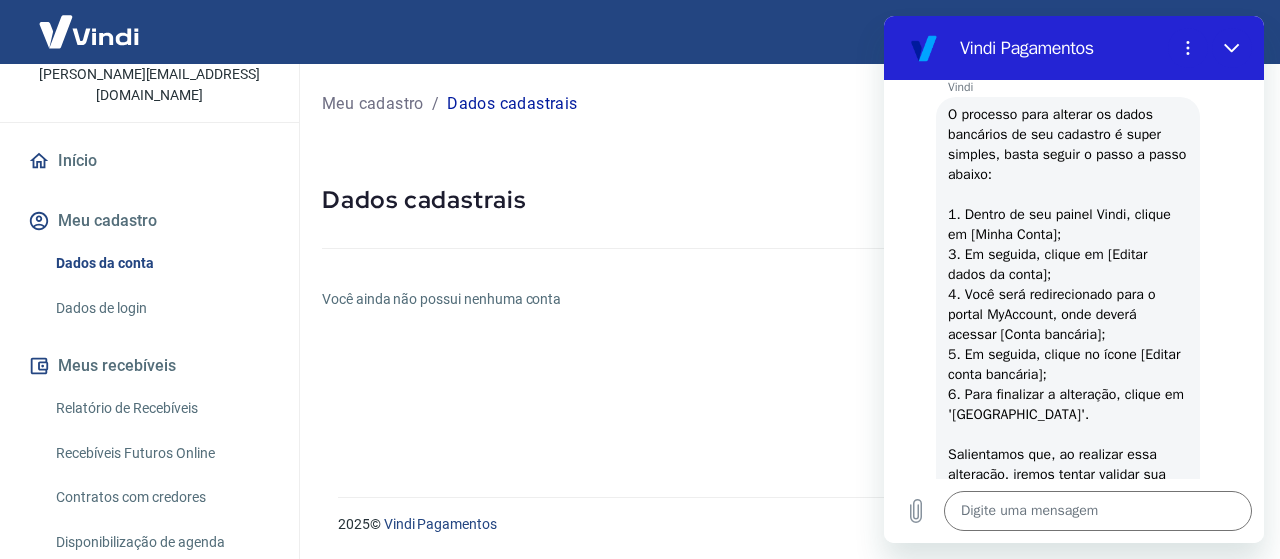 scroll, scrollTop: 0, scrollLeft: 0, axis: both 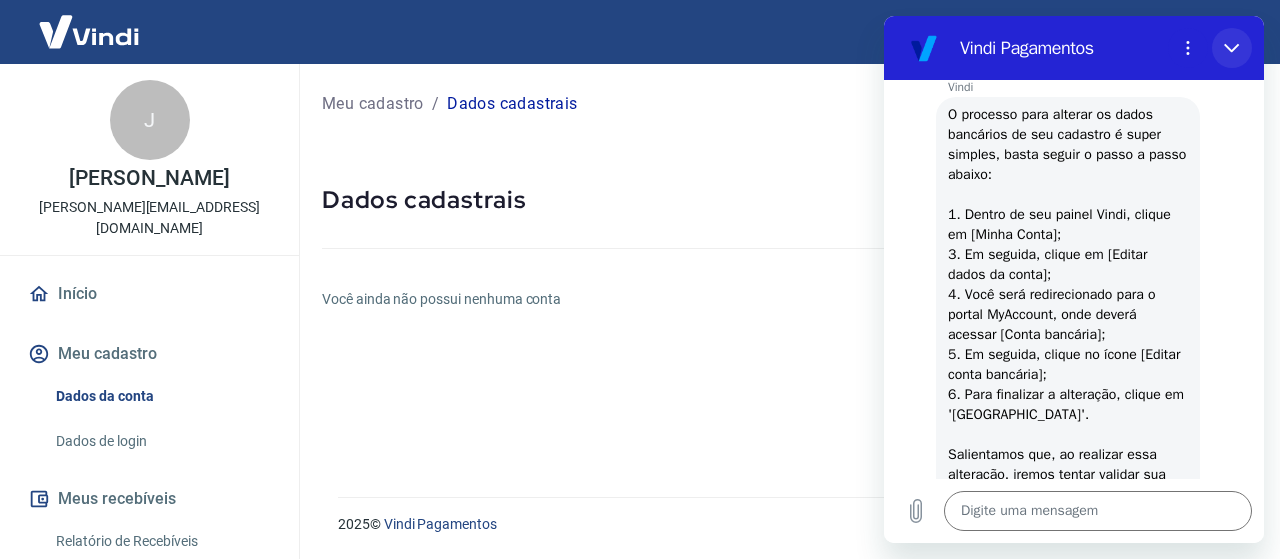 click at bounding box center [1232, 48] 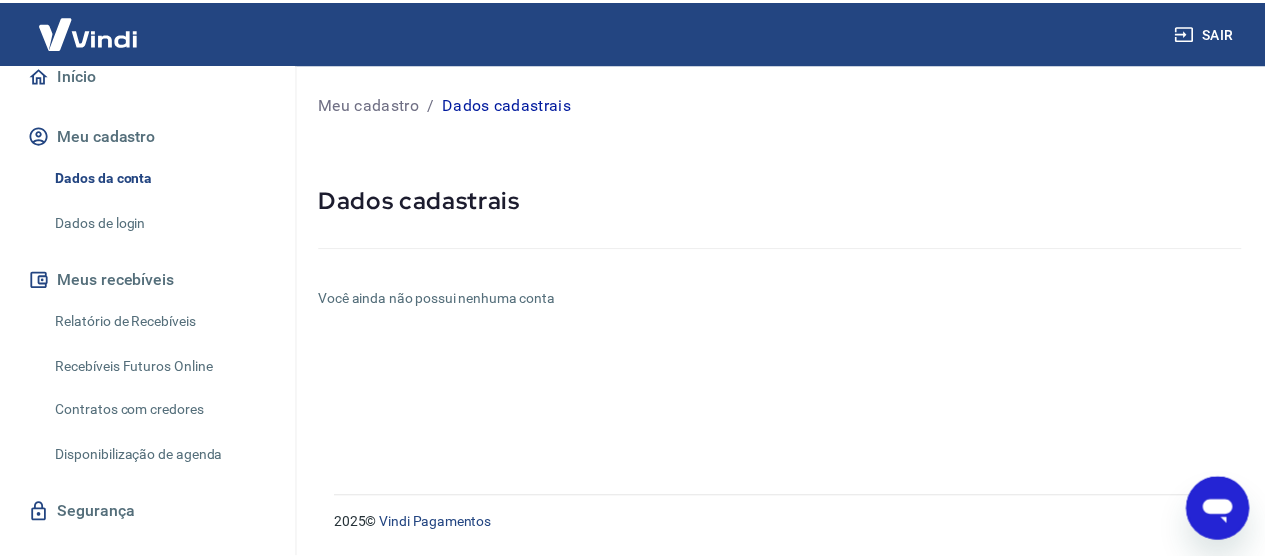 scroll, scrollTop: 234, scrollLeft: 0, axis: vertical 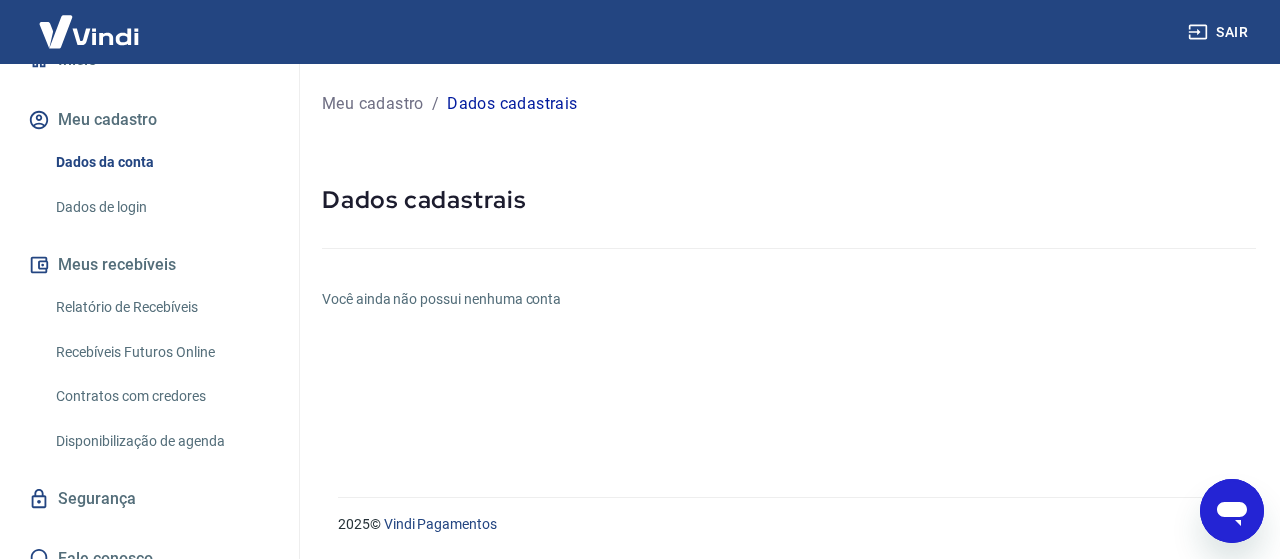 click on "Recebíveis Futuros Online" at bounding box center [161, 352] 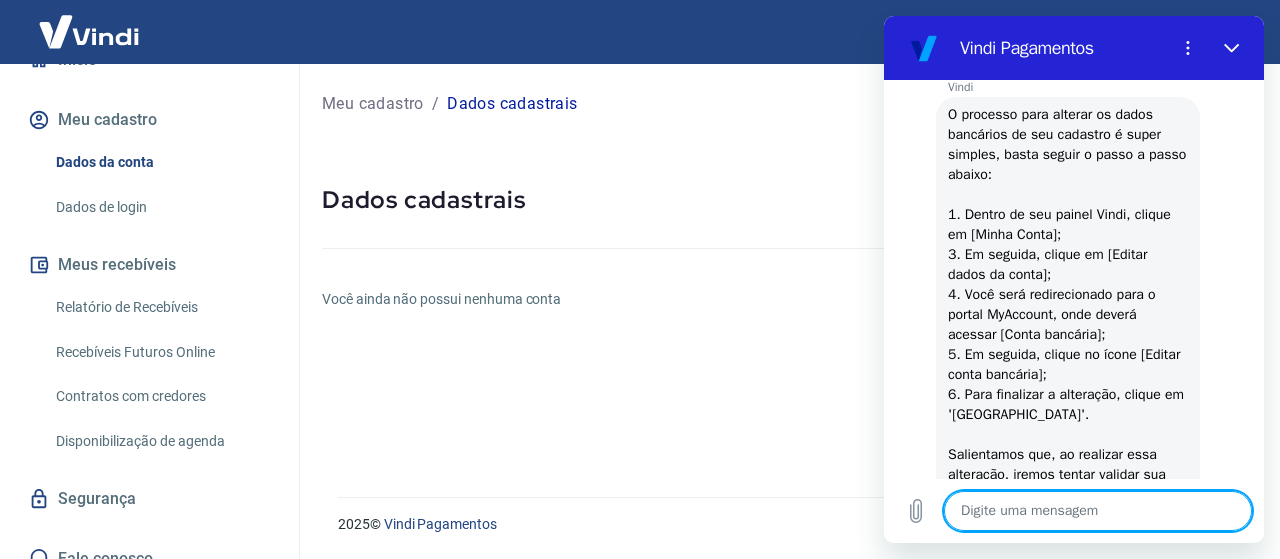 click on "Dados de login" at bounding box center [161, 207] 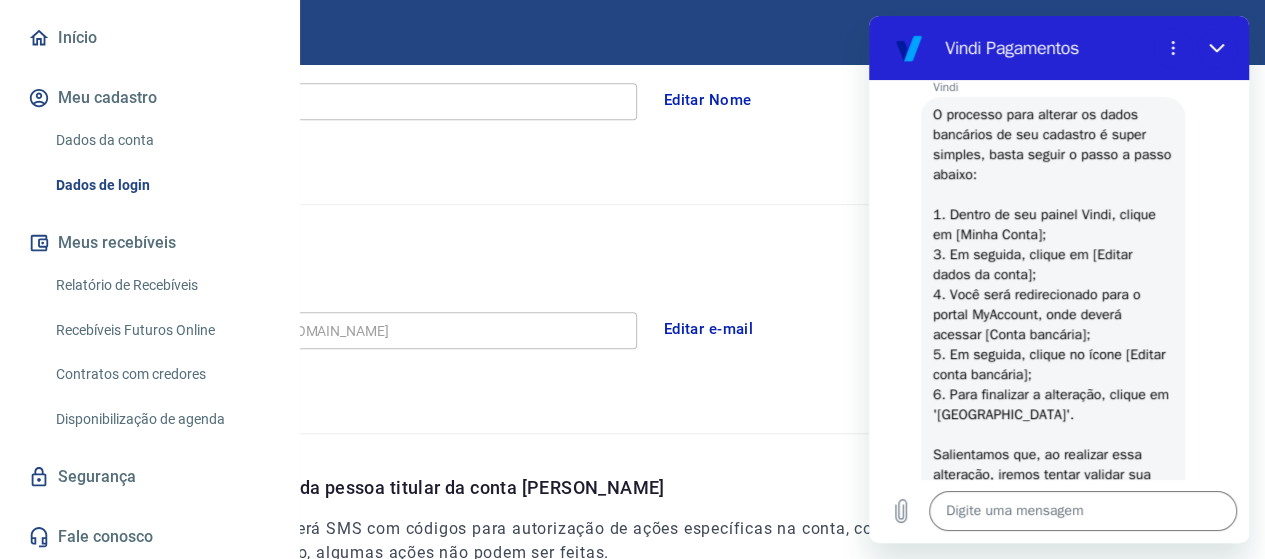 scroll, scrollTop: 500, scrollLeft: 0, axis: vertical 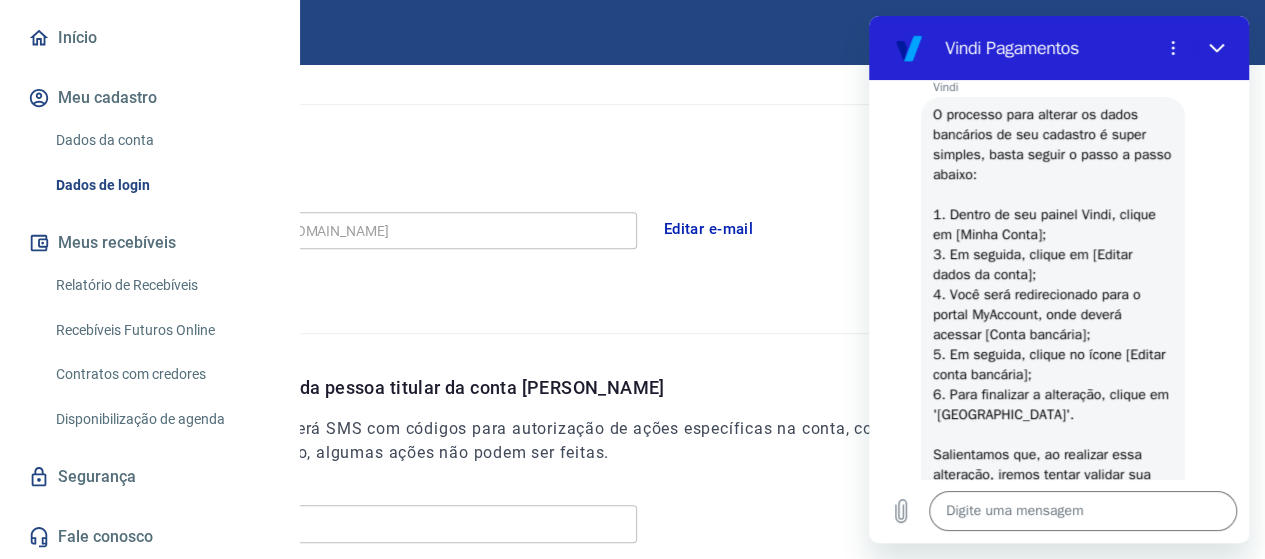 click on "E-mail de acesso a conta E-mail jonathan.sdmoura@gmail.com E-mail Editar e-mail" at bounding box center [632, 219] 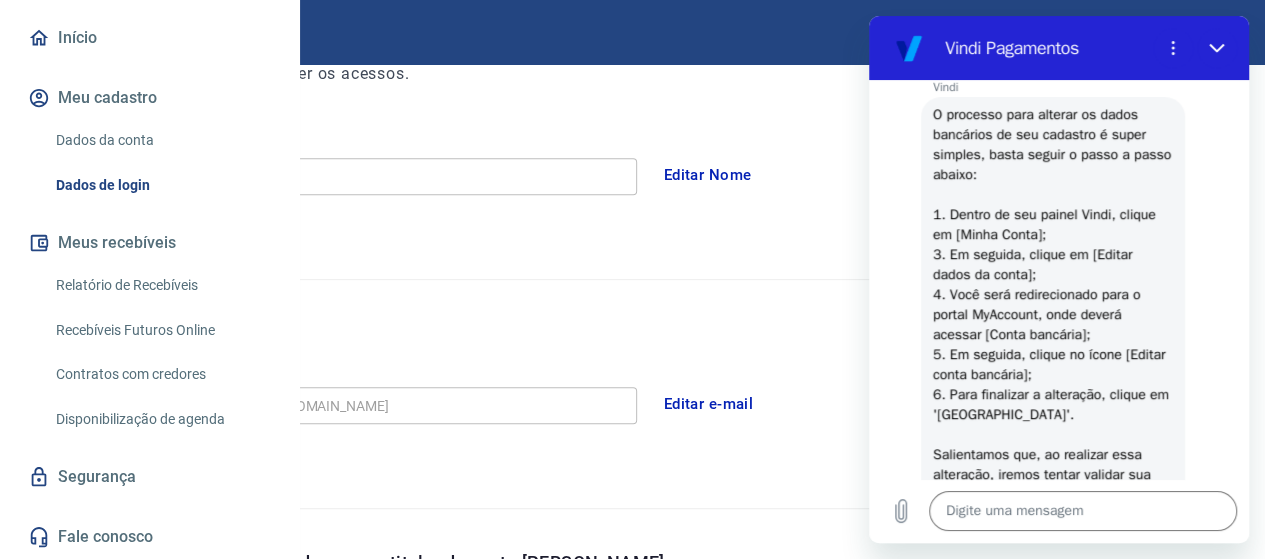 scroll, scrollTop: 324, scrollLeft: 0, axis: vertical 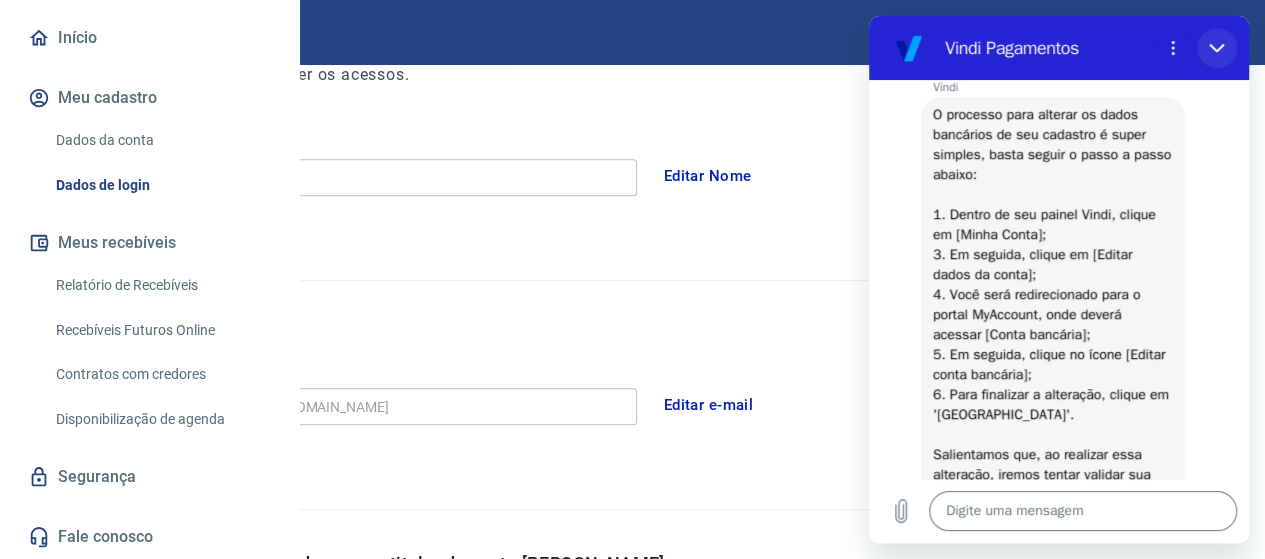 click at bounding box center [1217, 48] 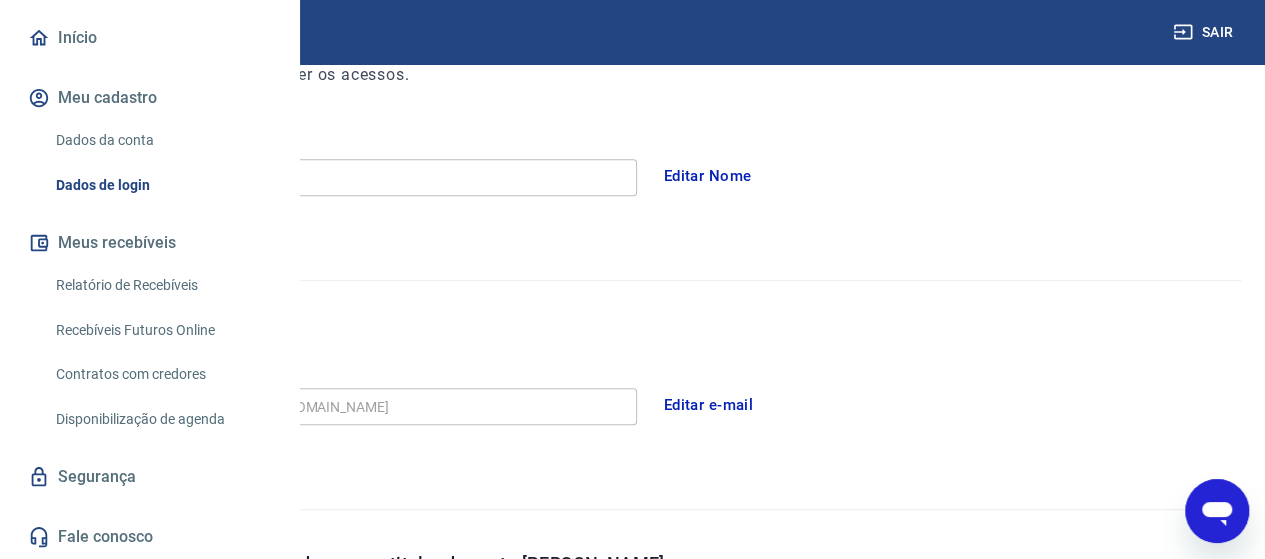type on "x" 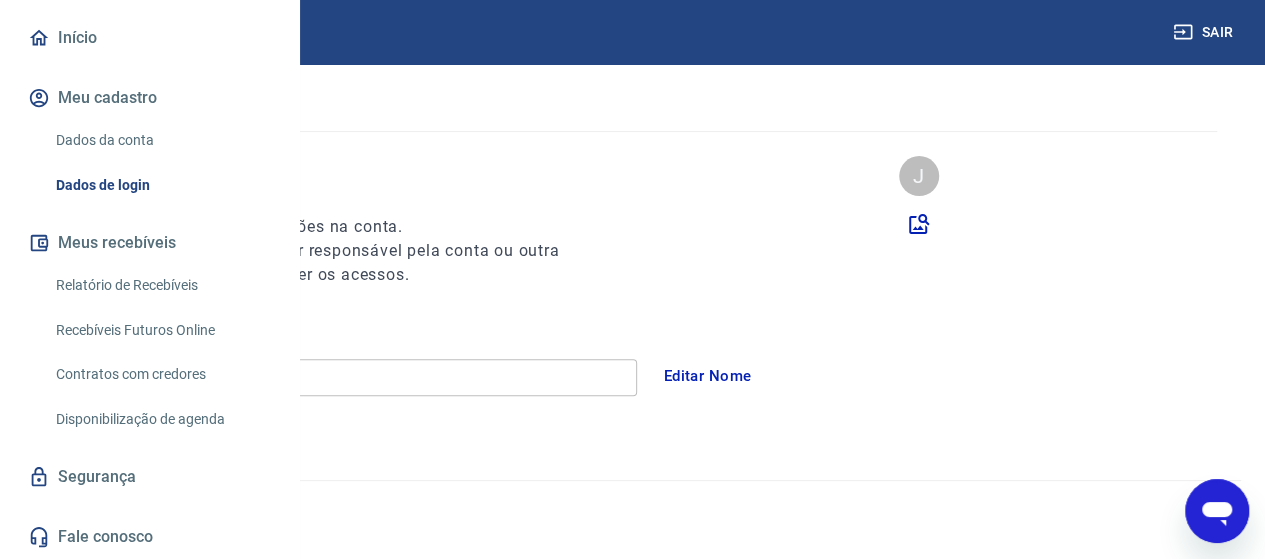 scroll, scrollTop: 0, scrollLeft: 0, axis: both 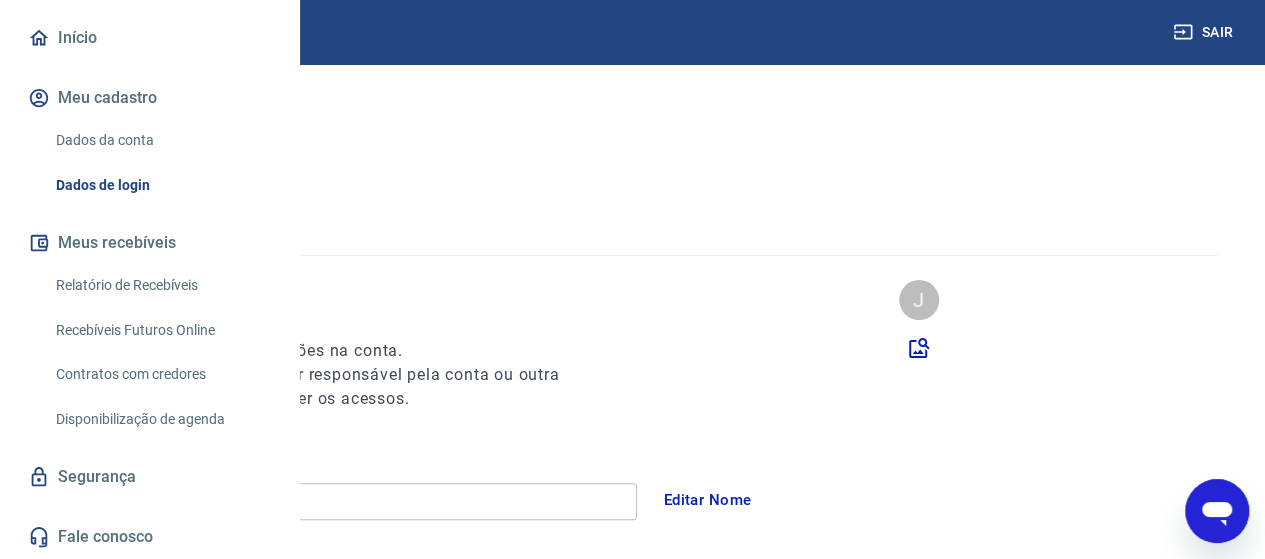 click at bounding box center [89, 31] 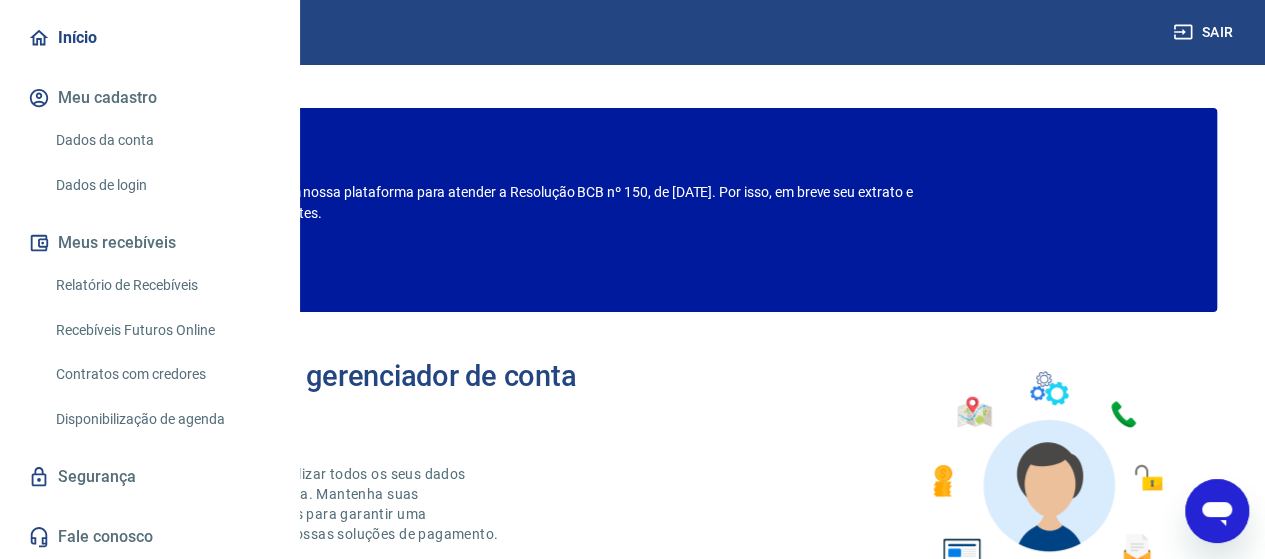 click on "Sair" at bounding box center (1205, 32) 